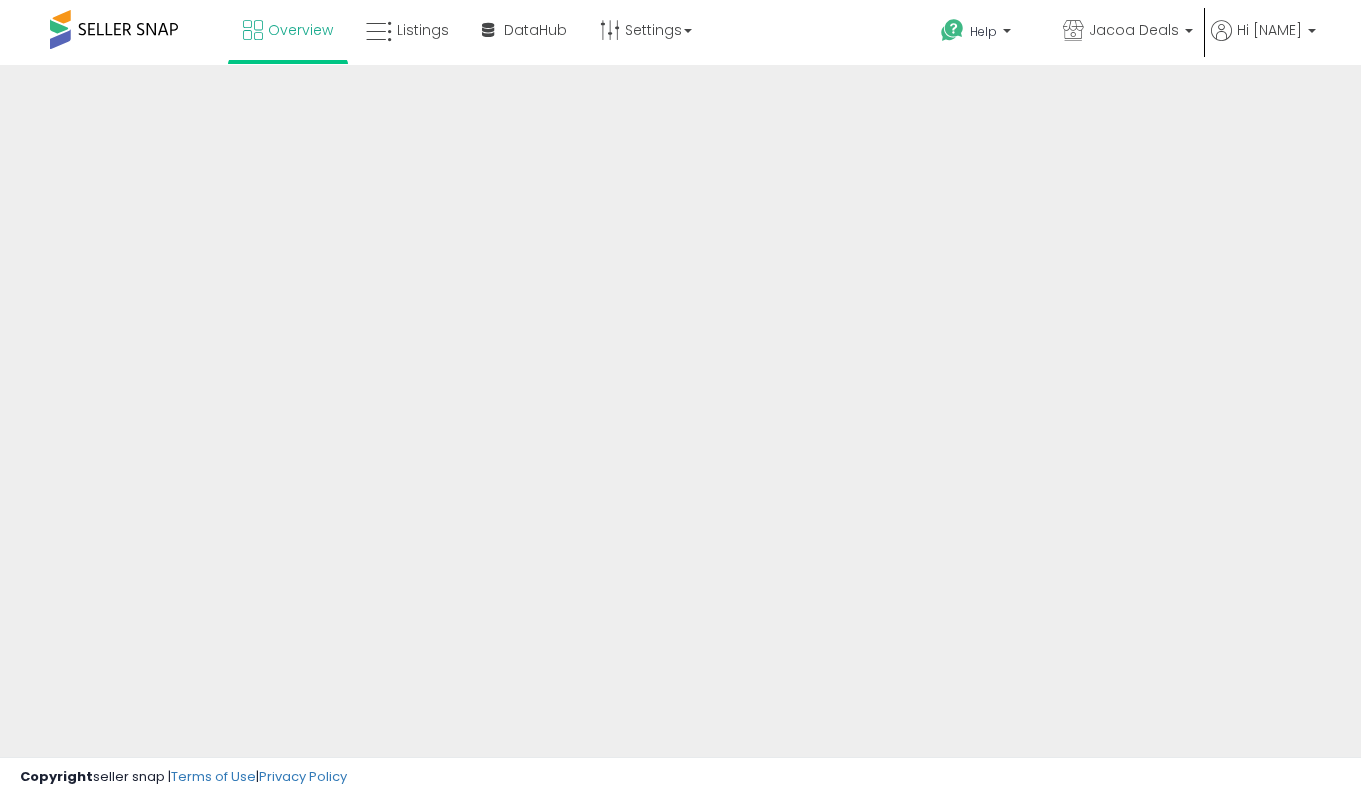 scroll, scrollTop: 0, scrollLeft: 0, axis: both 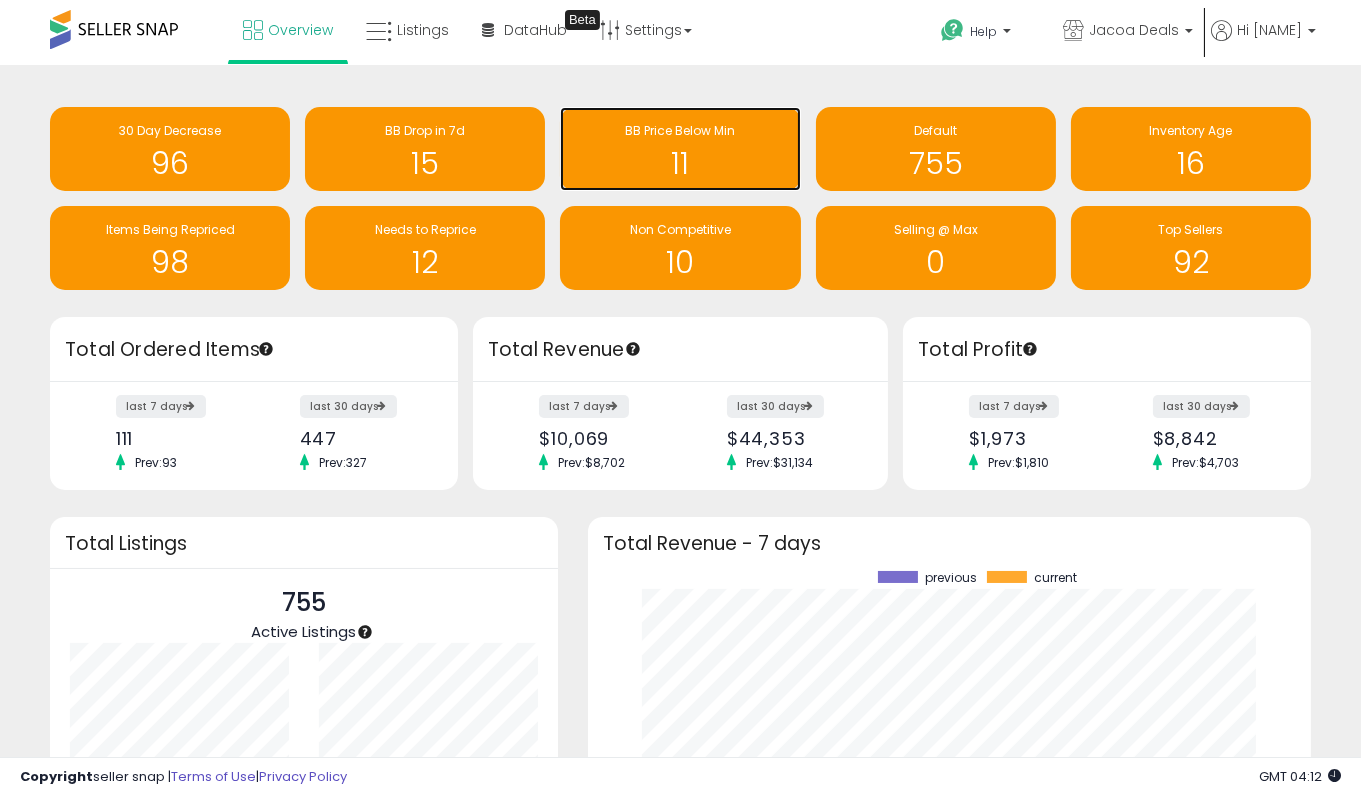 click on "11" at bounding box center (680, 163) 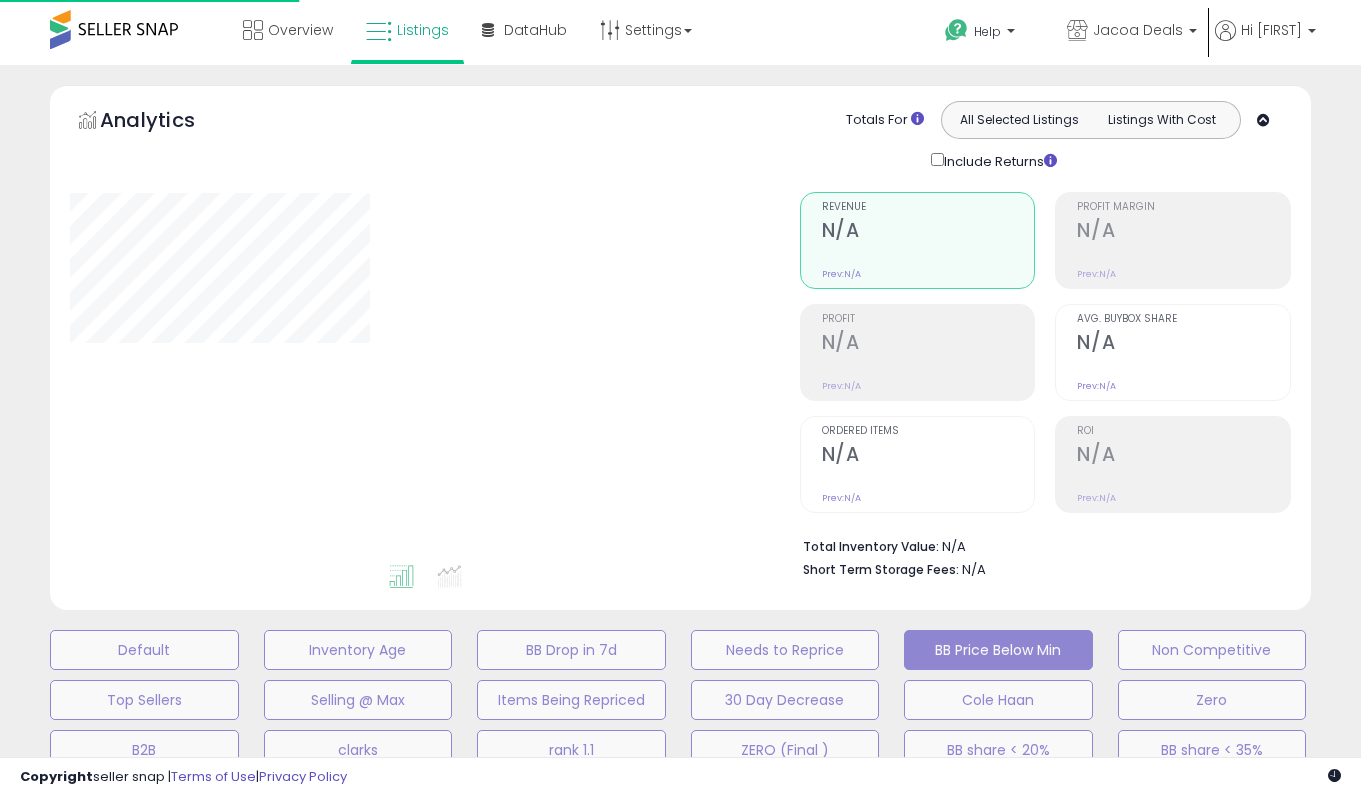 scroll, scrollTop: 0, scrollLeft: 0, axis: both 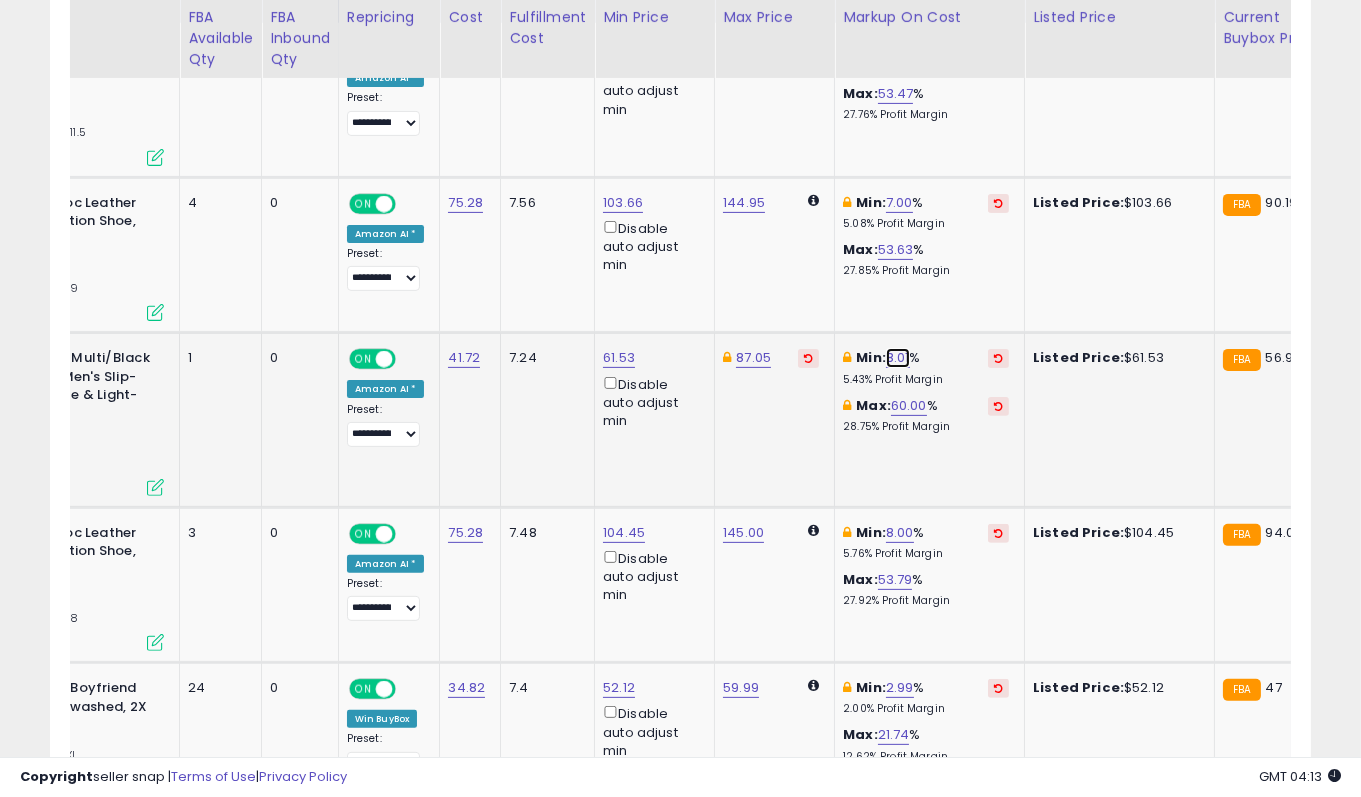click on "8.01" at bounding box center (898, 358) 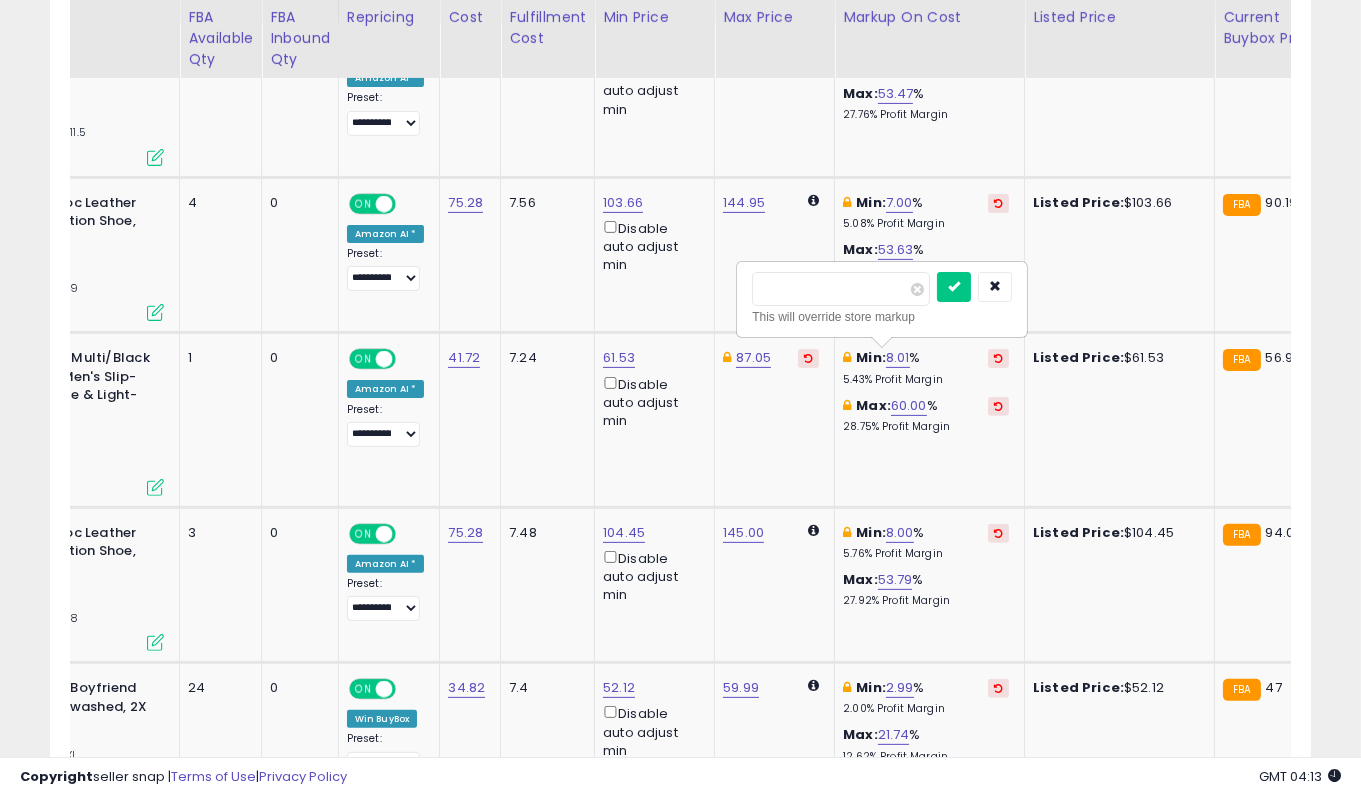 scroll, scrollTop: 0, scrollLeft: 28, axis: horizontal 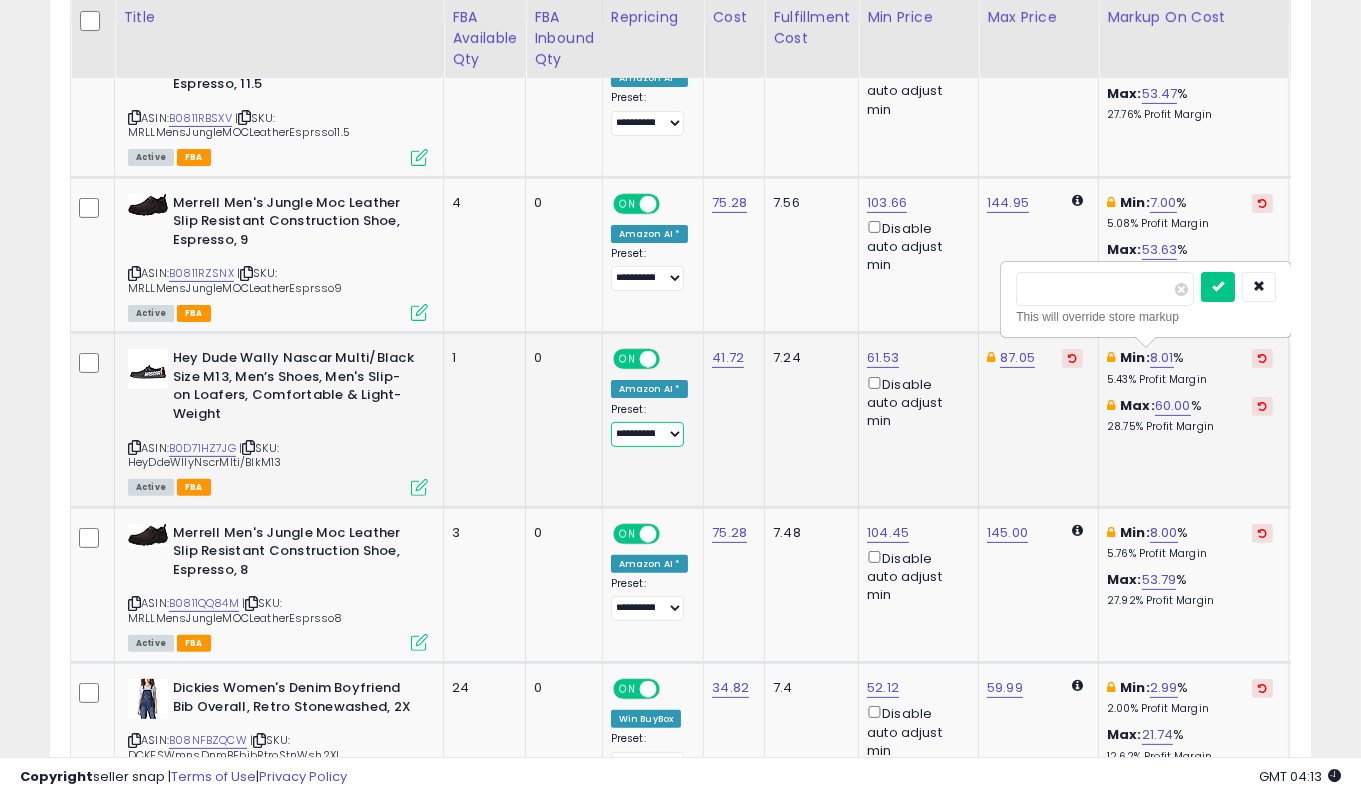 click on "**********" at bounding box center (647, 434) 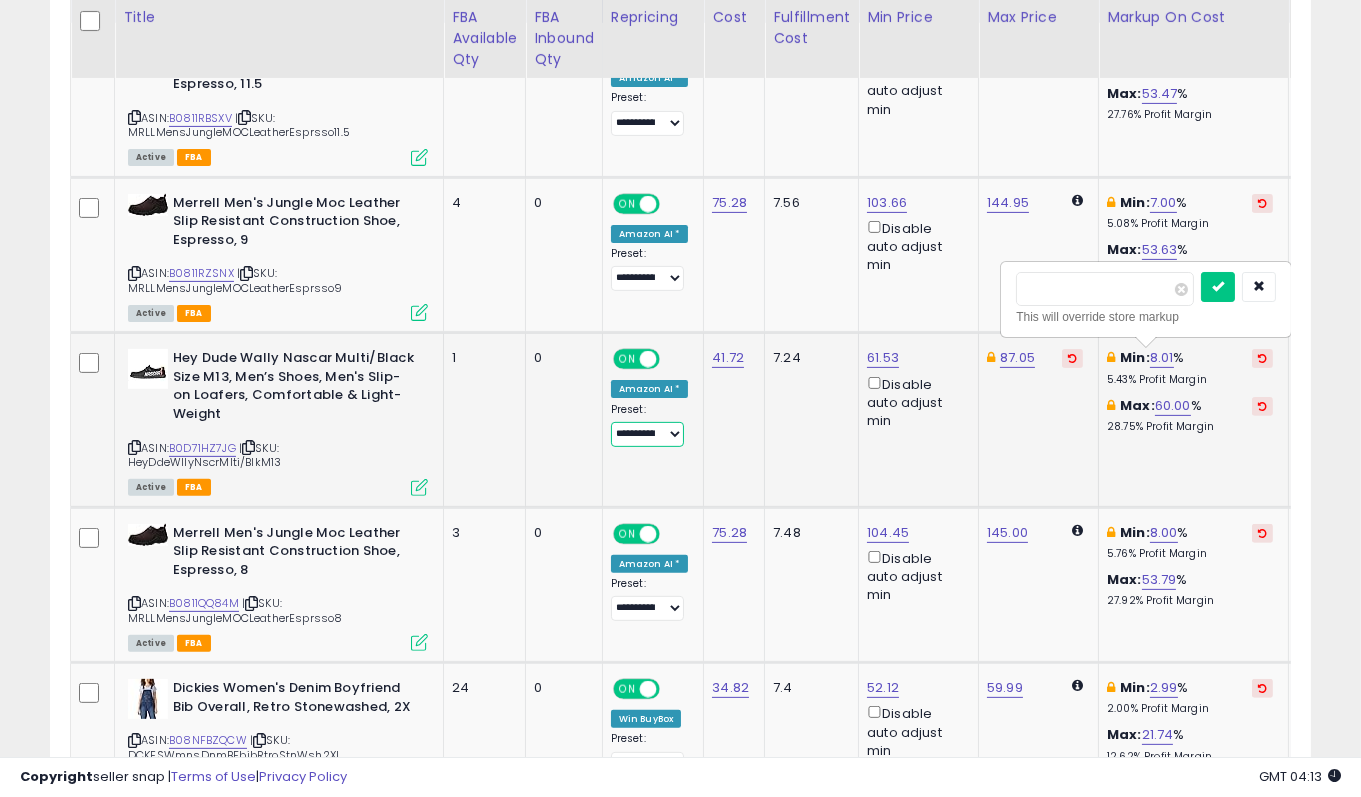 select on "**********" 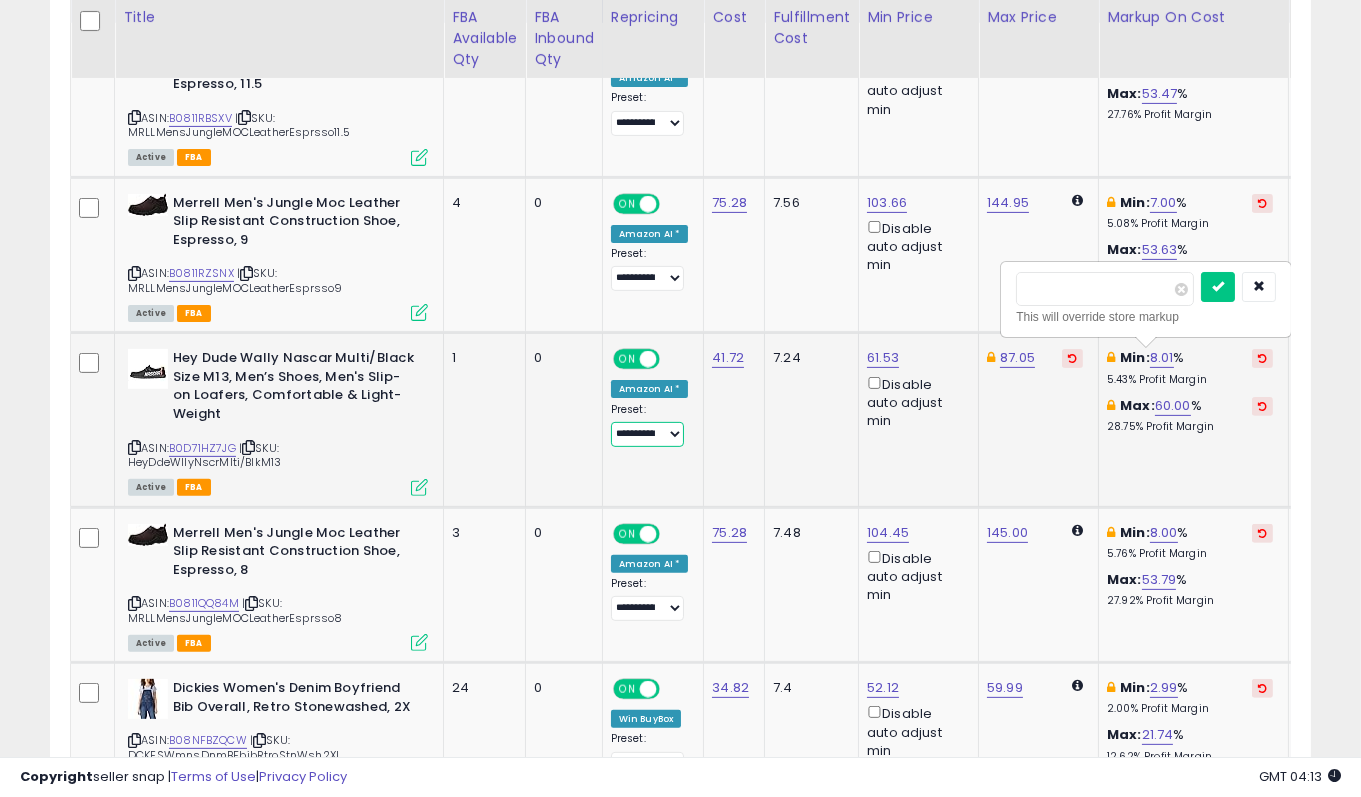 click on "**********" at bounding box center [647, 434] 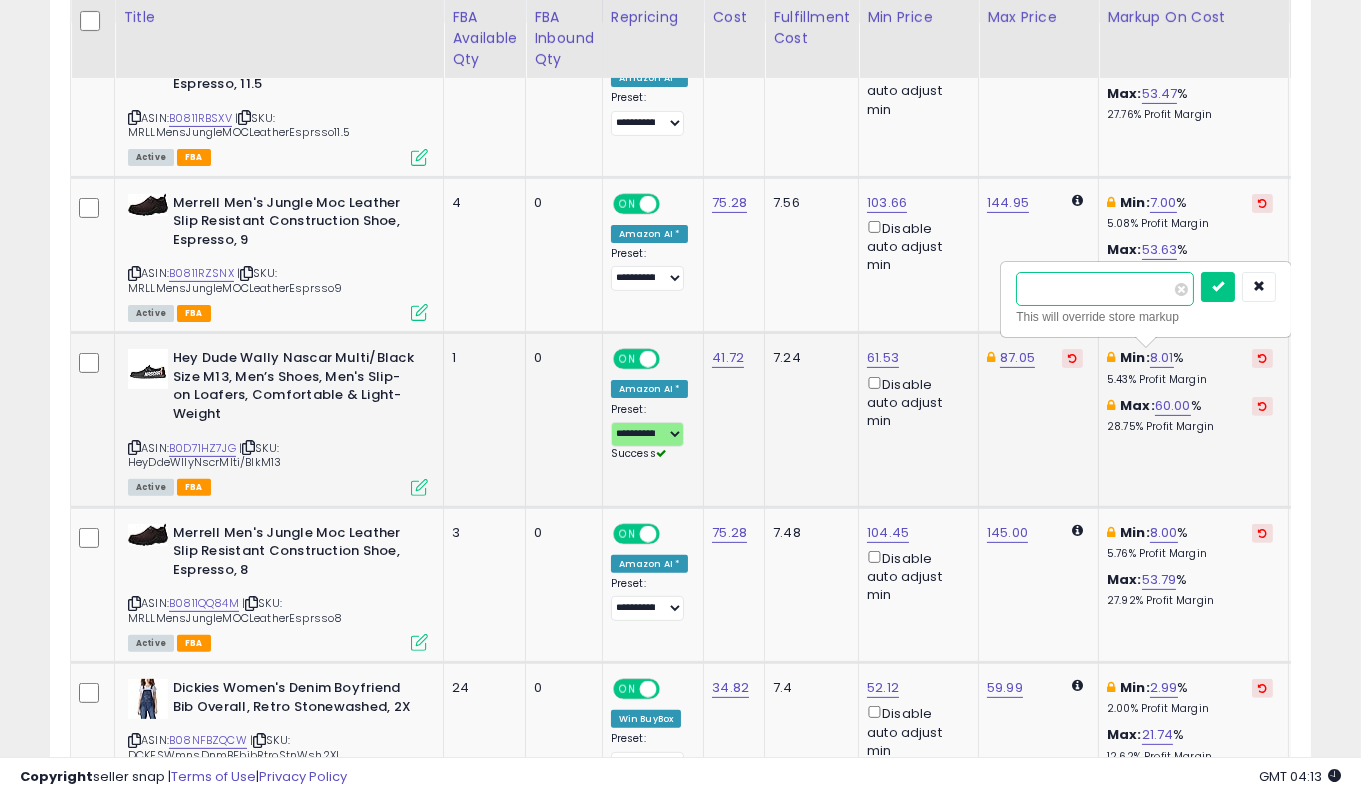 drag, startPoint x: 1094, startPoint y: 288, endPoint x: 1012, endPoint y: 284, distance: 82.0975 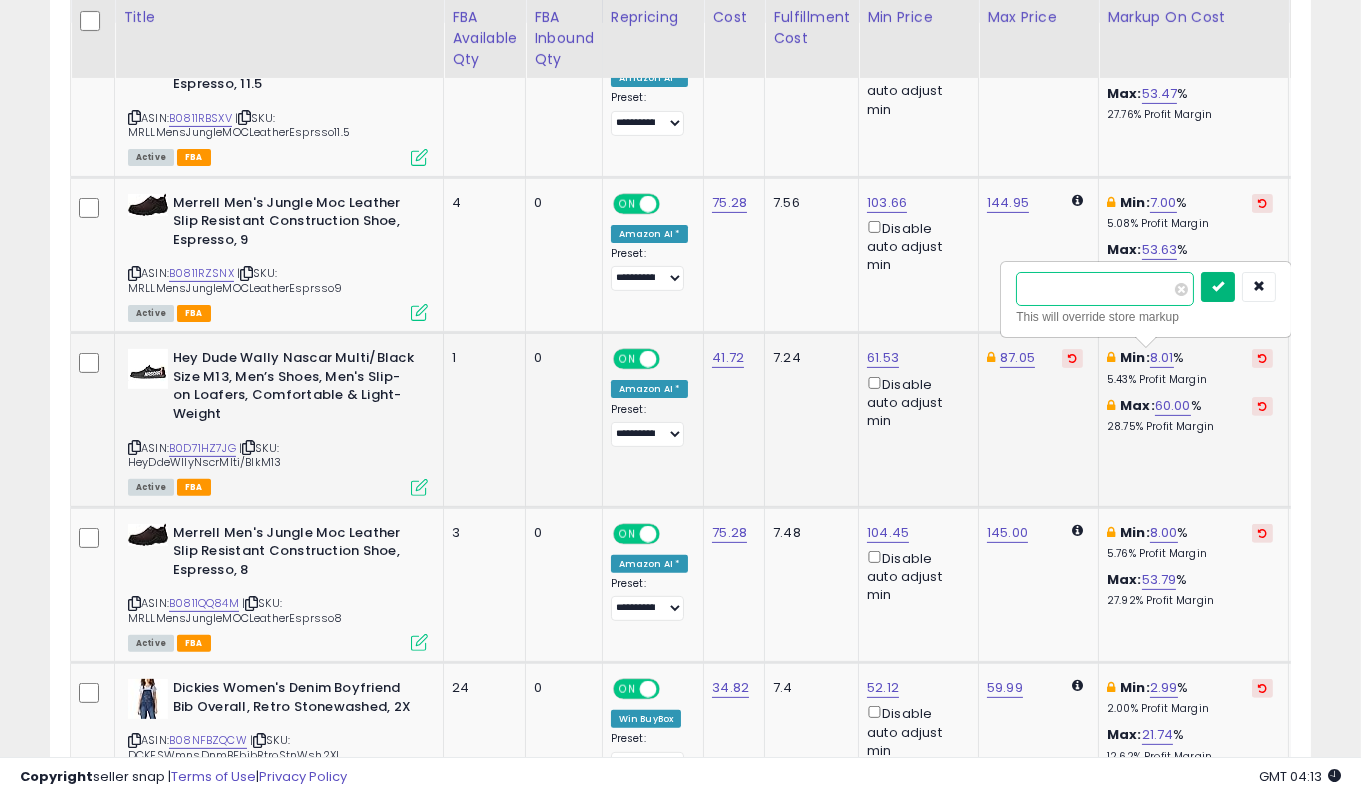 type on "*" 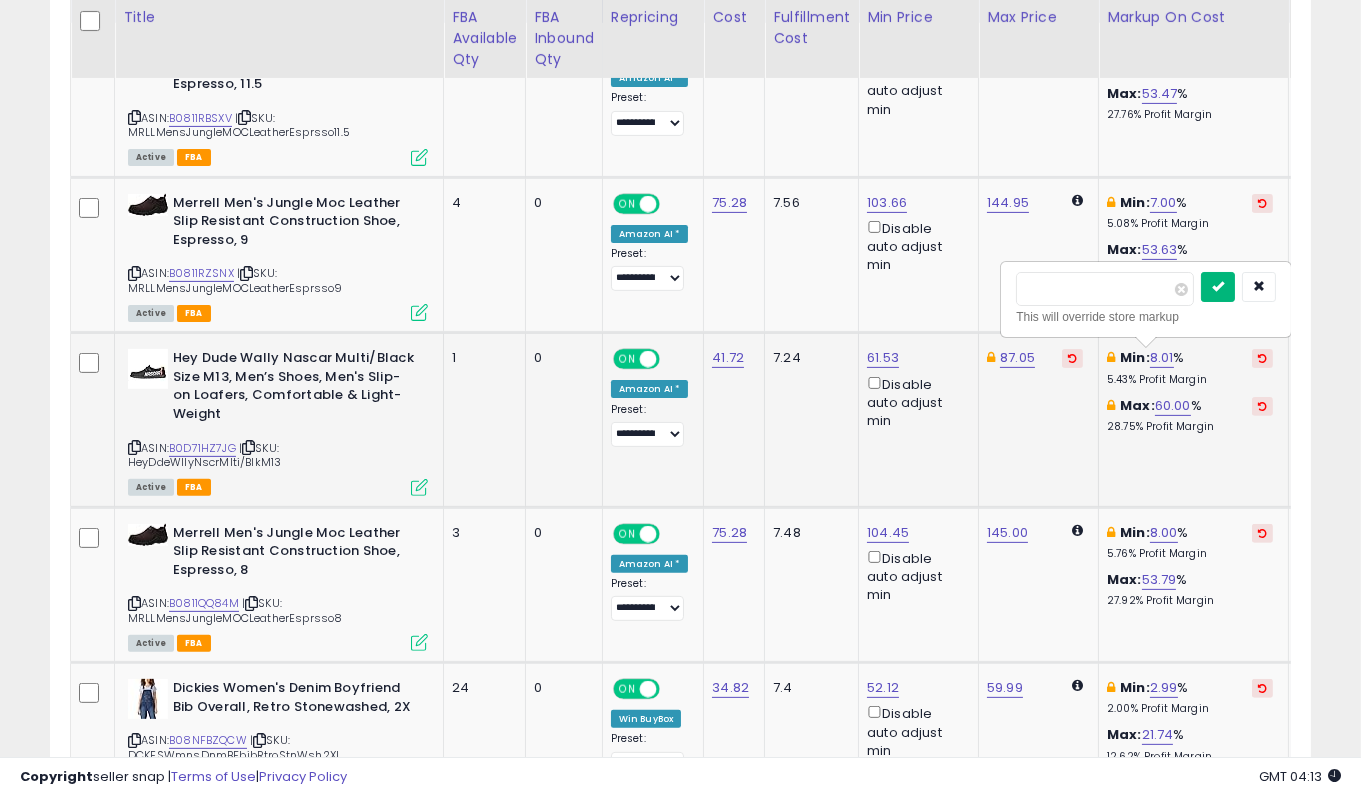 click at bounding box center (1218, 286) 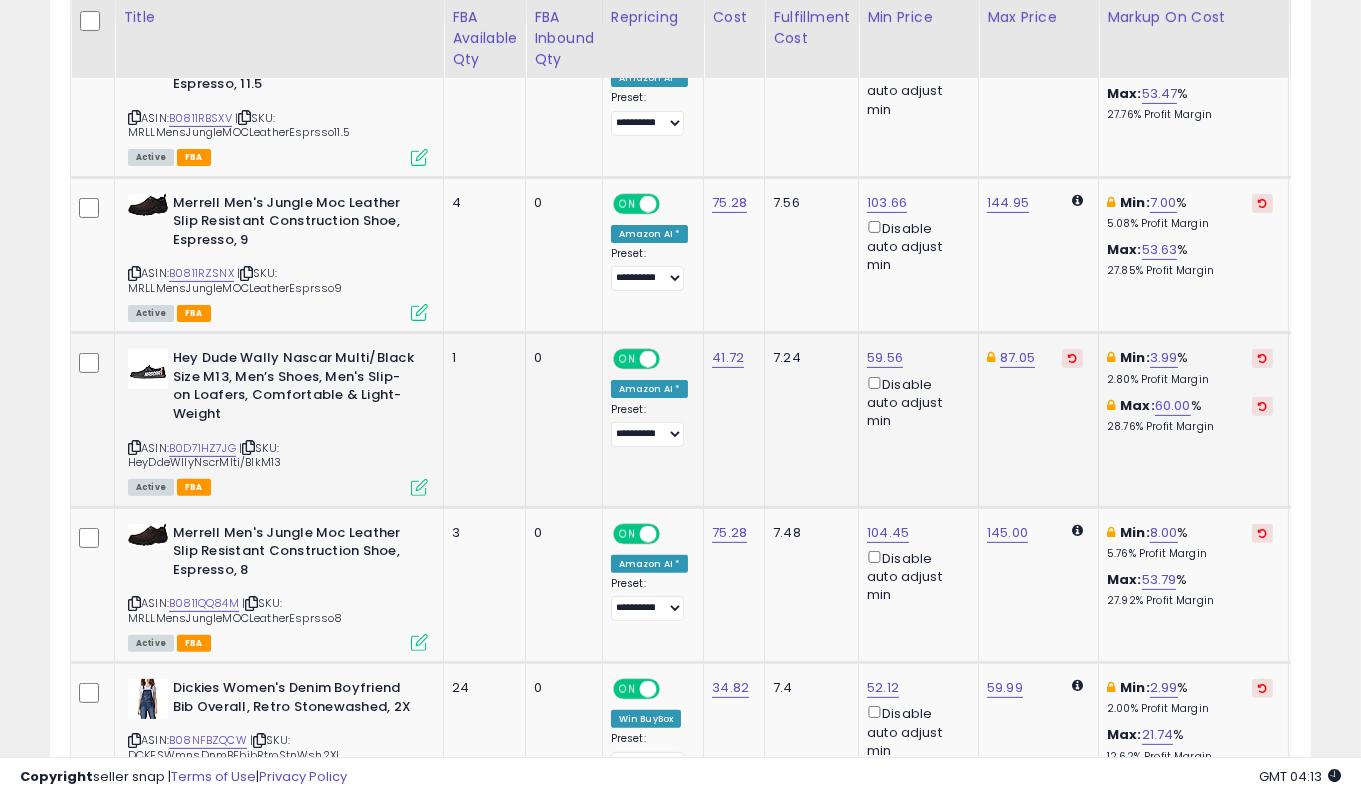 scroll, scrollTop: 0, scrollLeft: 213, axis: horizontal 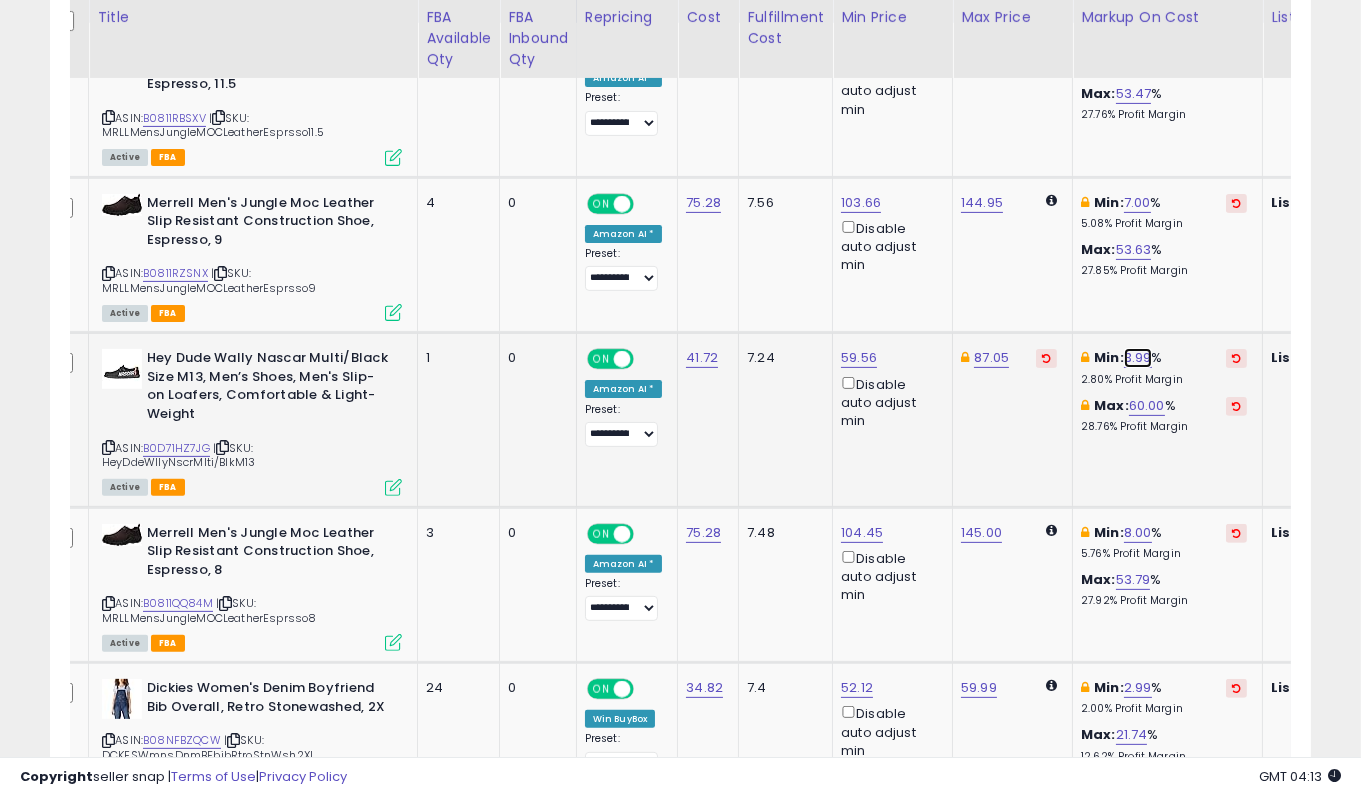 click on "3.99" at bounding box center [1138, 358] 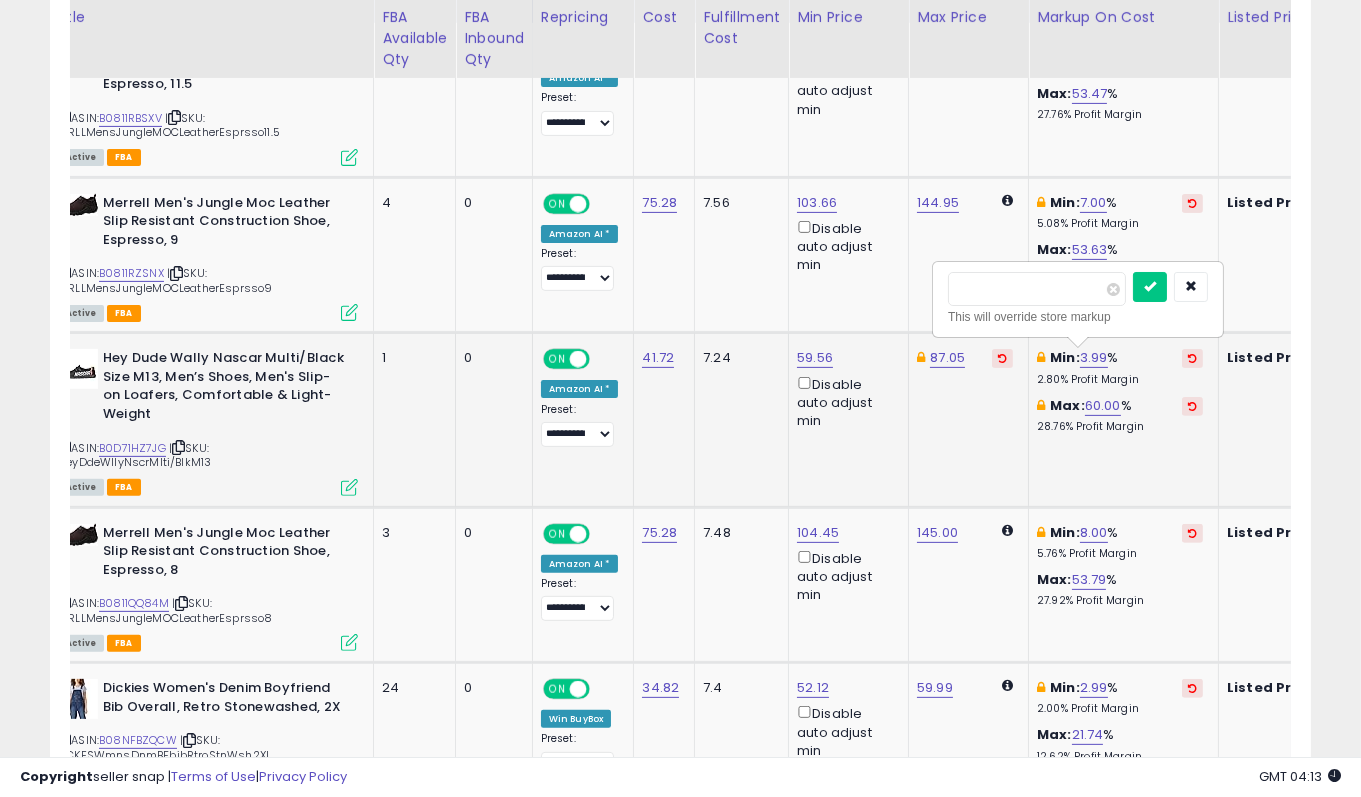 drag, startPoint x: 1010, startPoint y: 283, endPoint x: 943, endPoint y: 284, distance: 67.00746 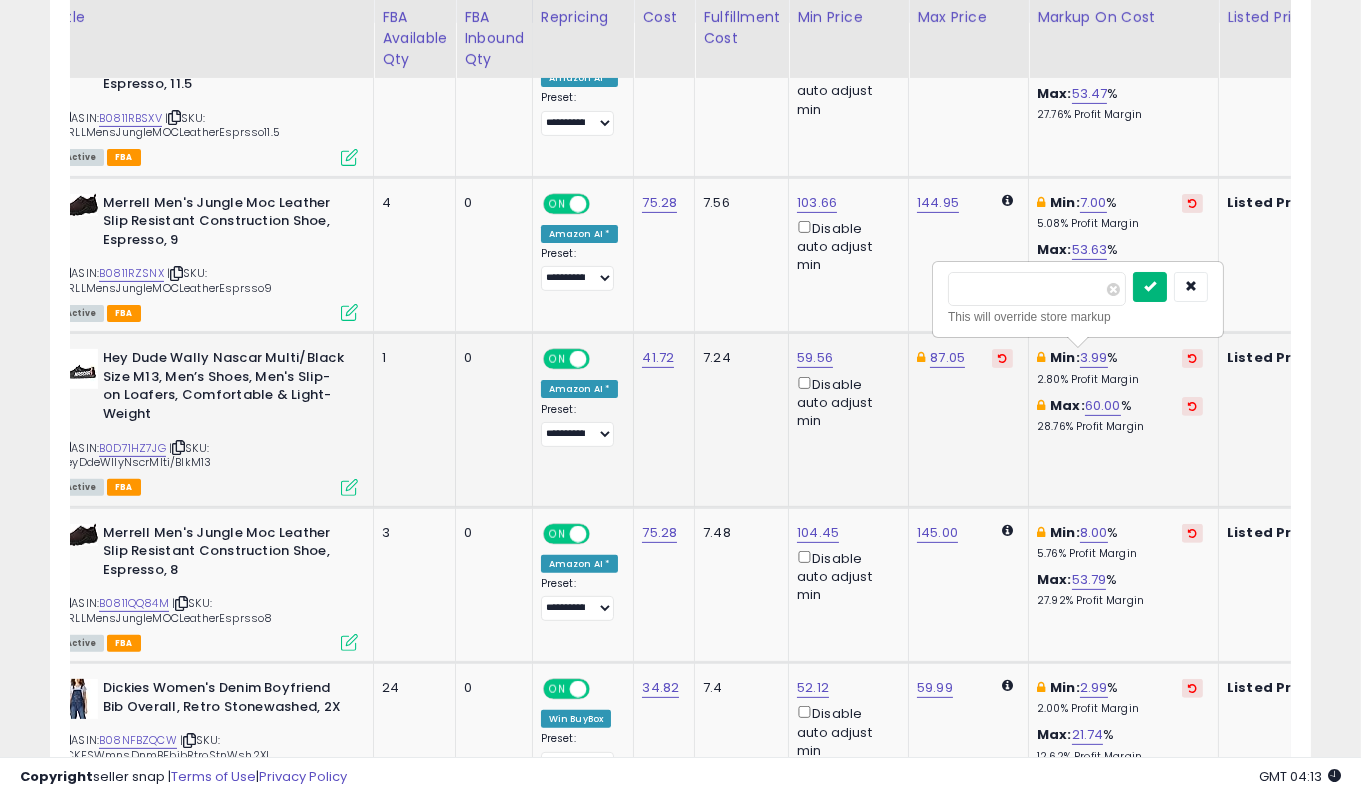type on "*" 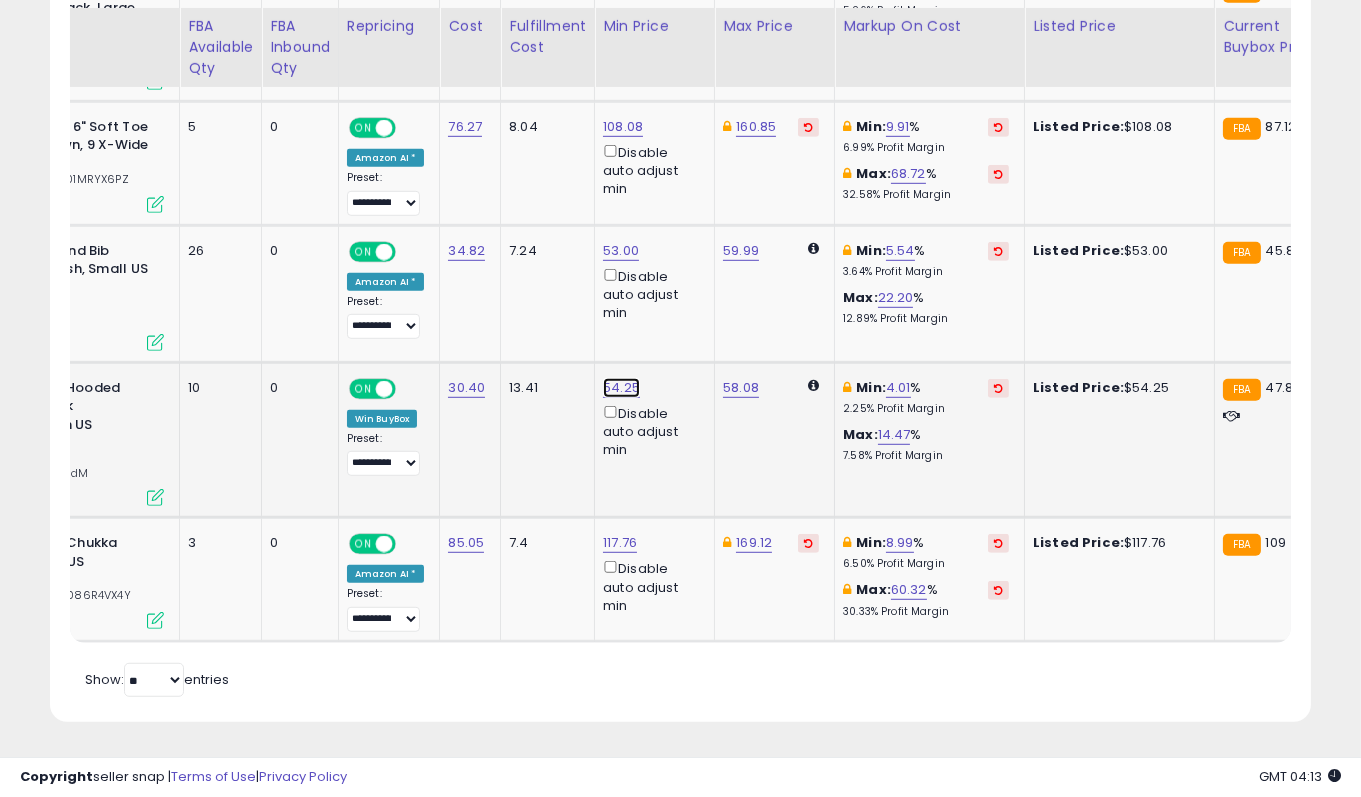 click on "54.25" at bounding box center (623, -944) 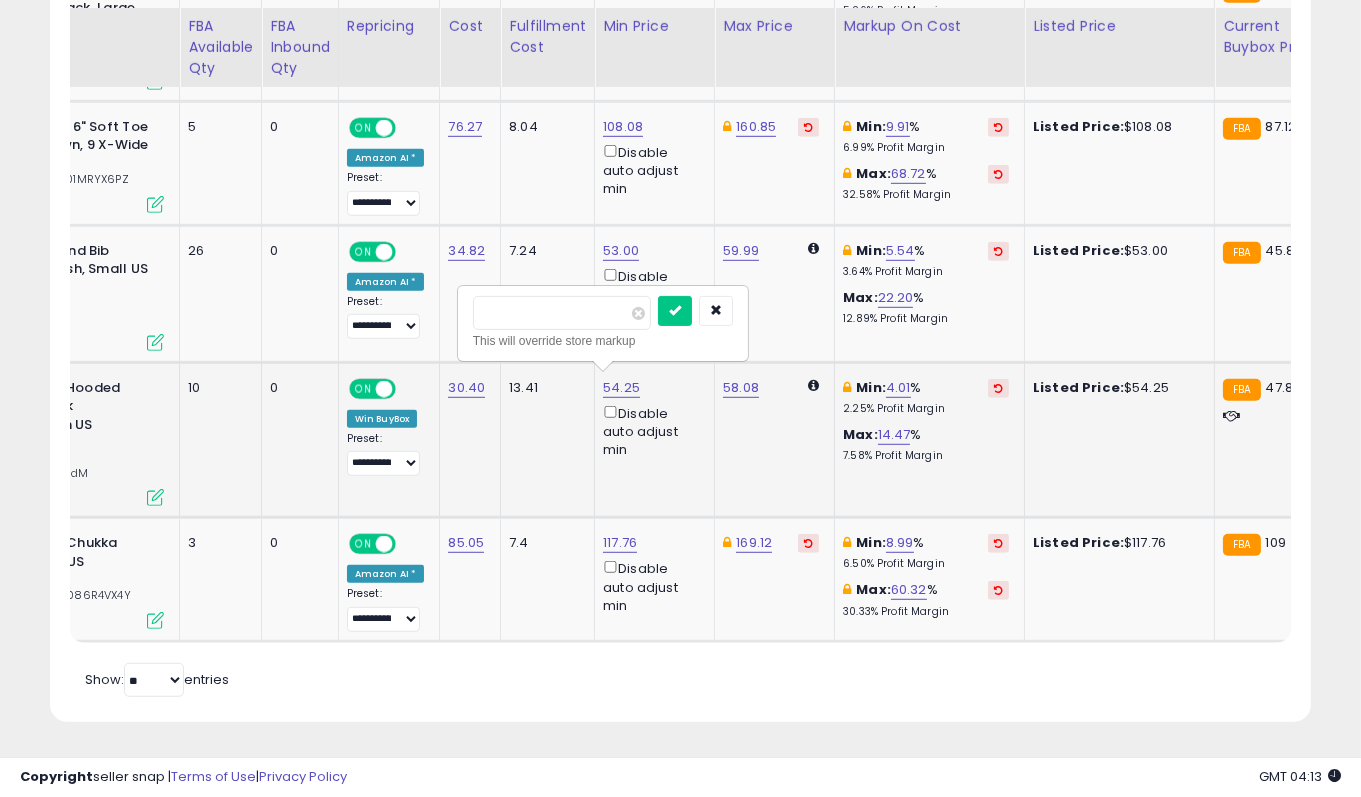drag, startPoint x: 587, startPoint y: 304, endPoint x: 458, endPoint y: 297, distance: 129.18979 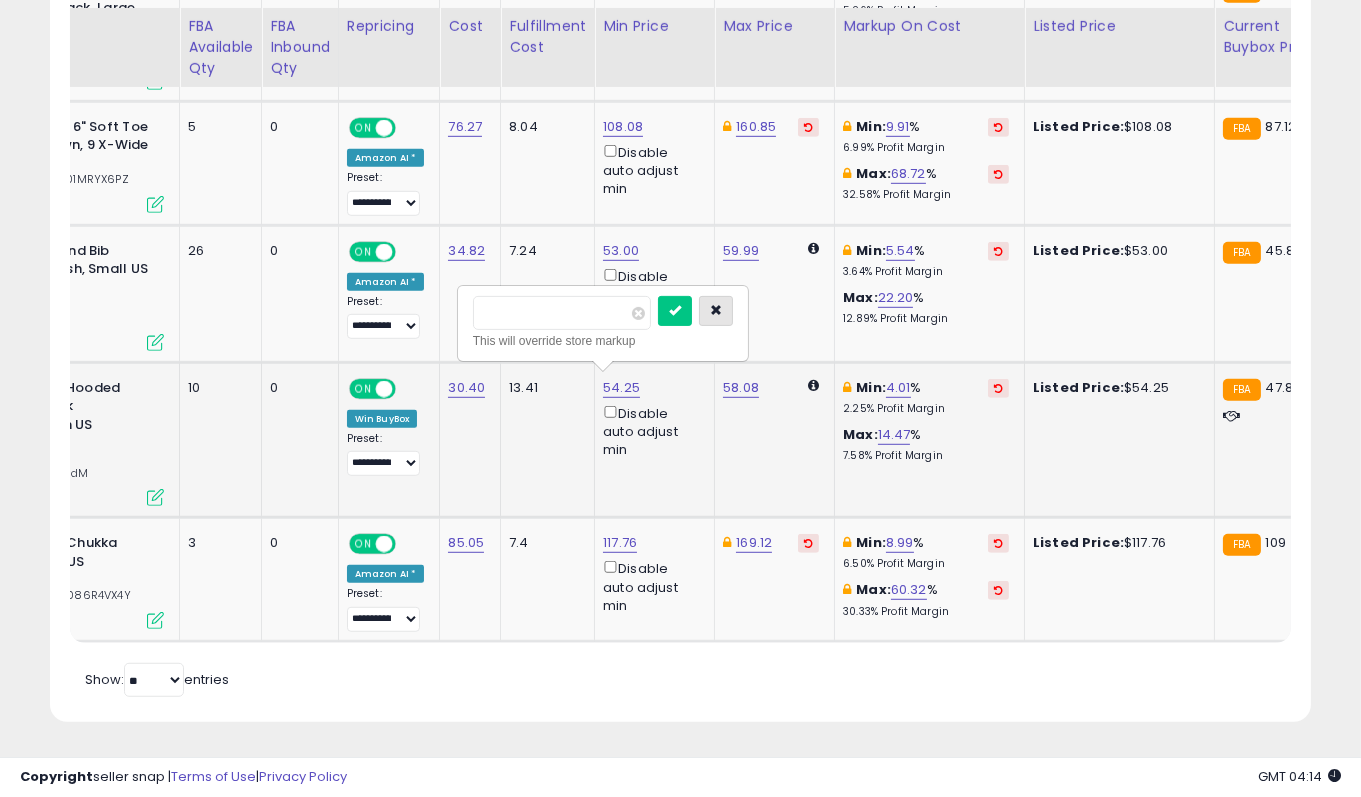 type on "**" 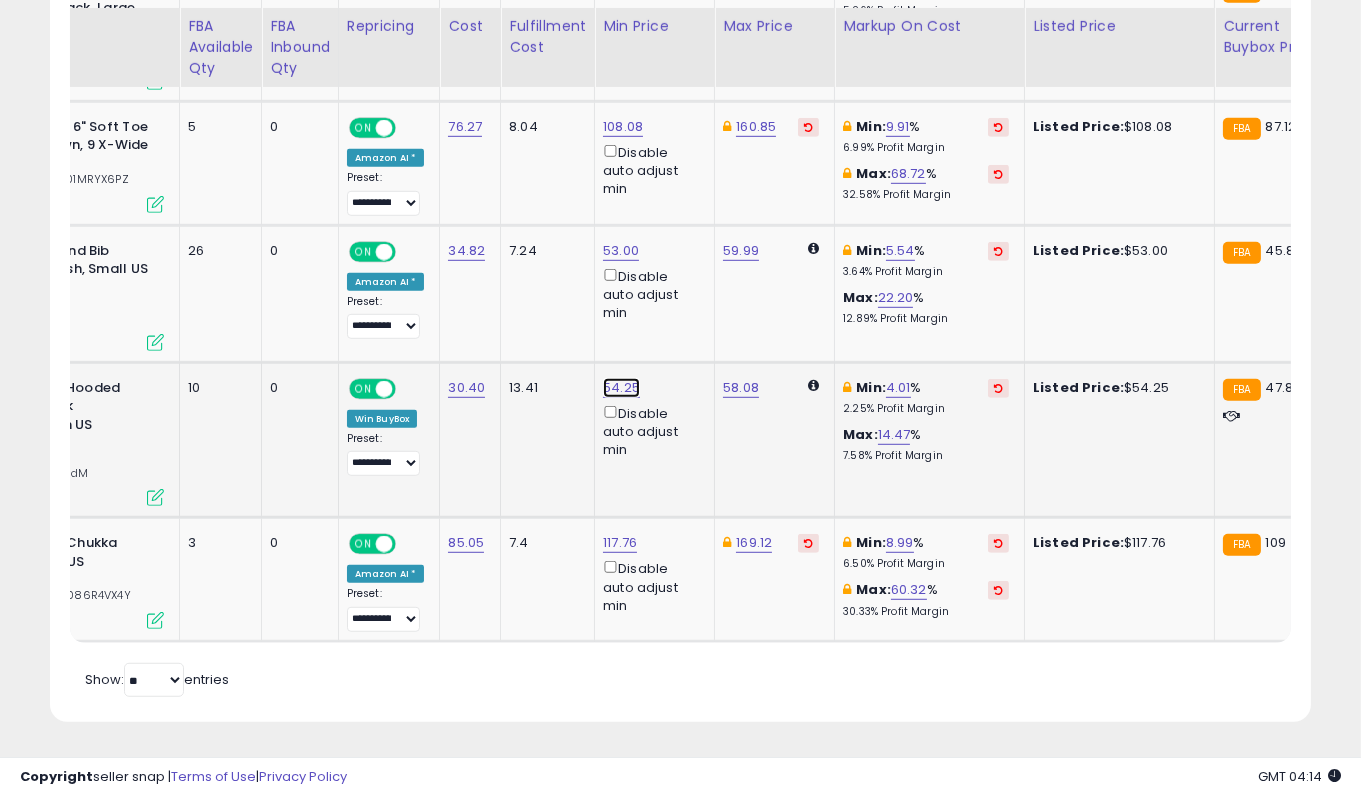 click on "54.25" at bounding box center (623, -944) 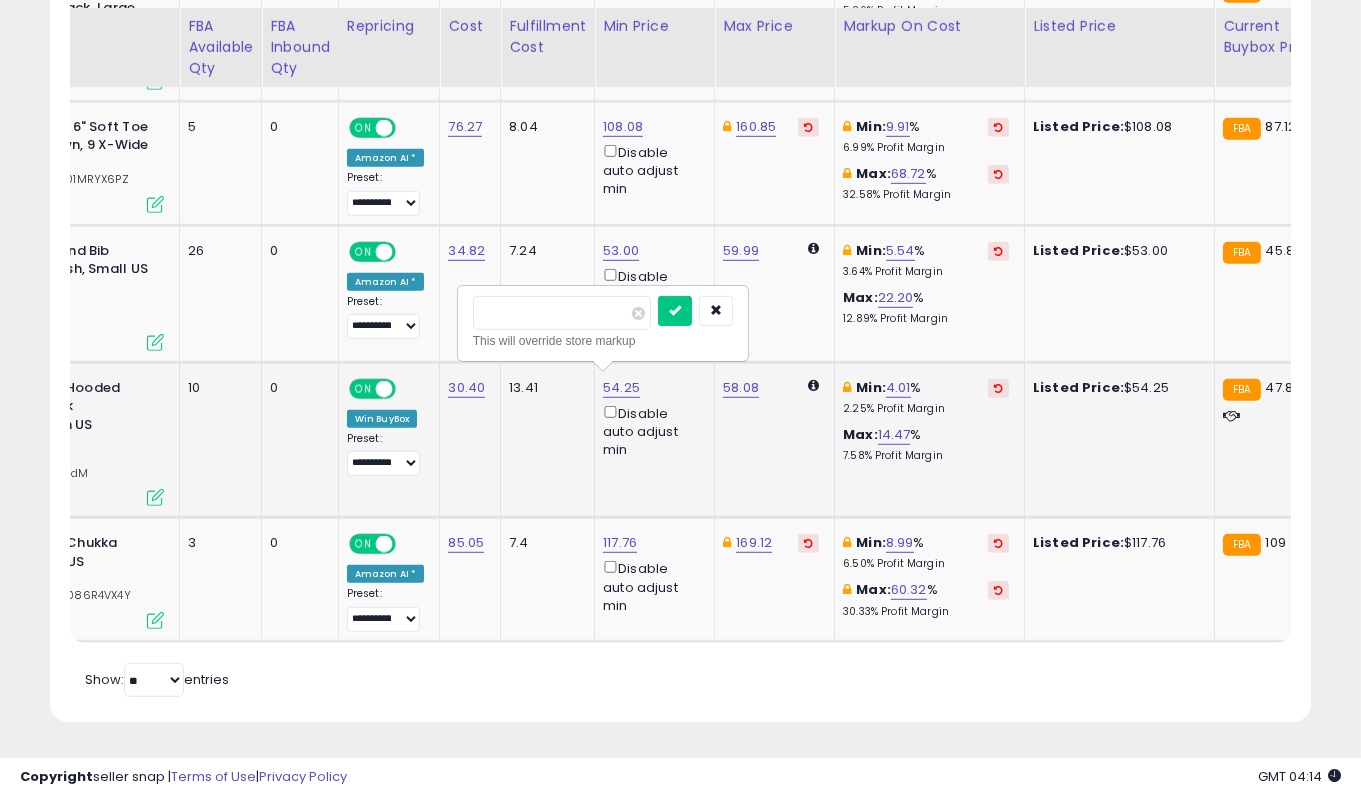 drag, startPoint x: 477, startPoint y: 307, endPoint x: 457, endPoint y: 303, distance: 20.396078 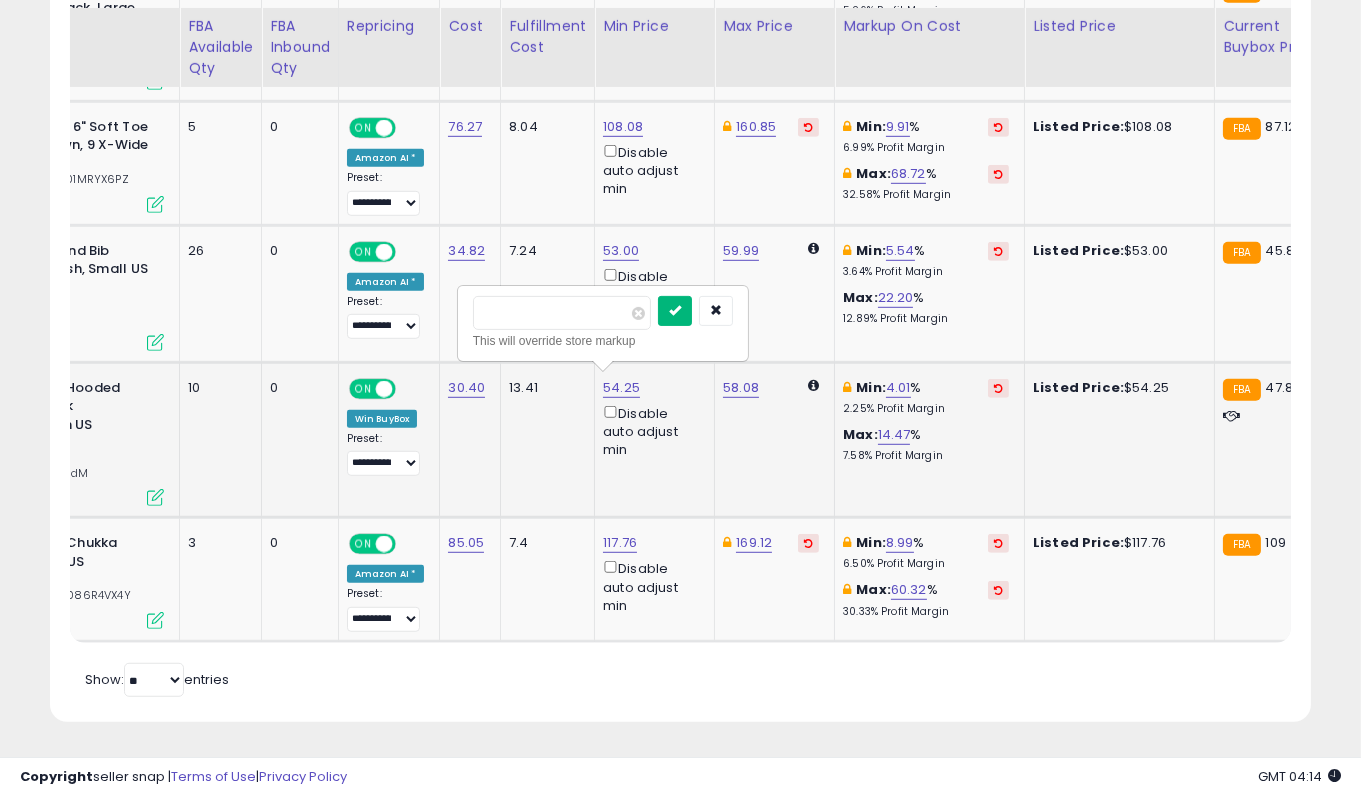 type on "**" 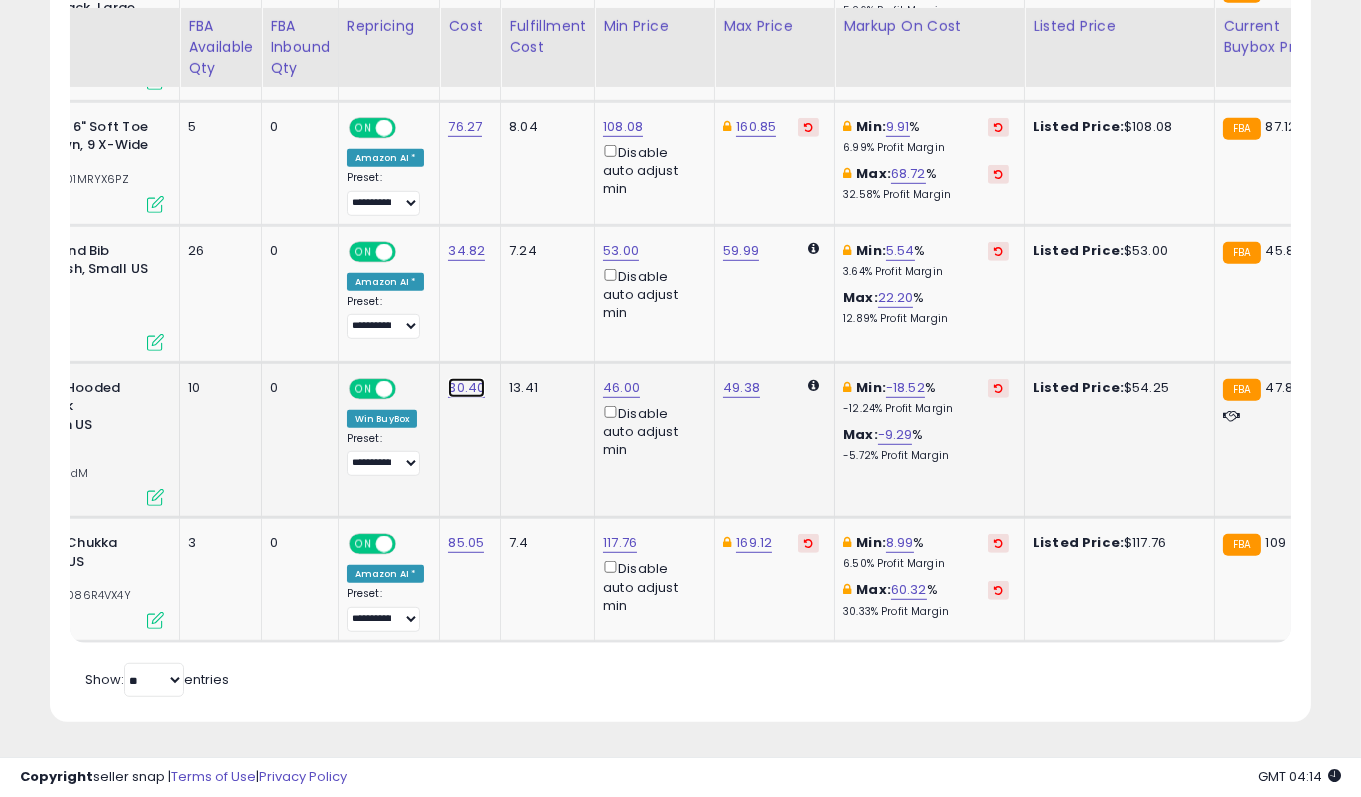 click on "30.40" at bounding box center (465, -944) 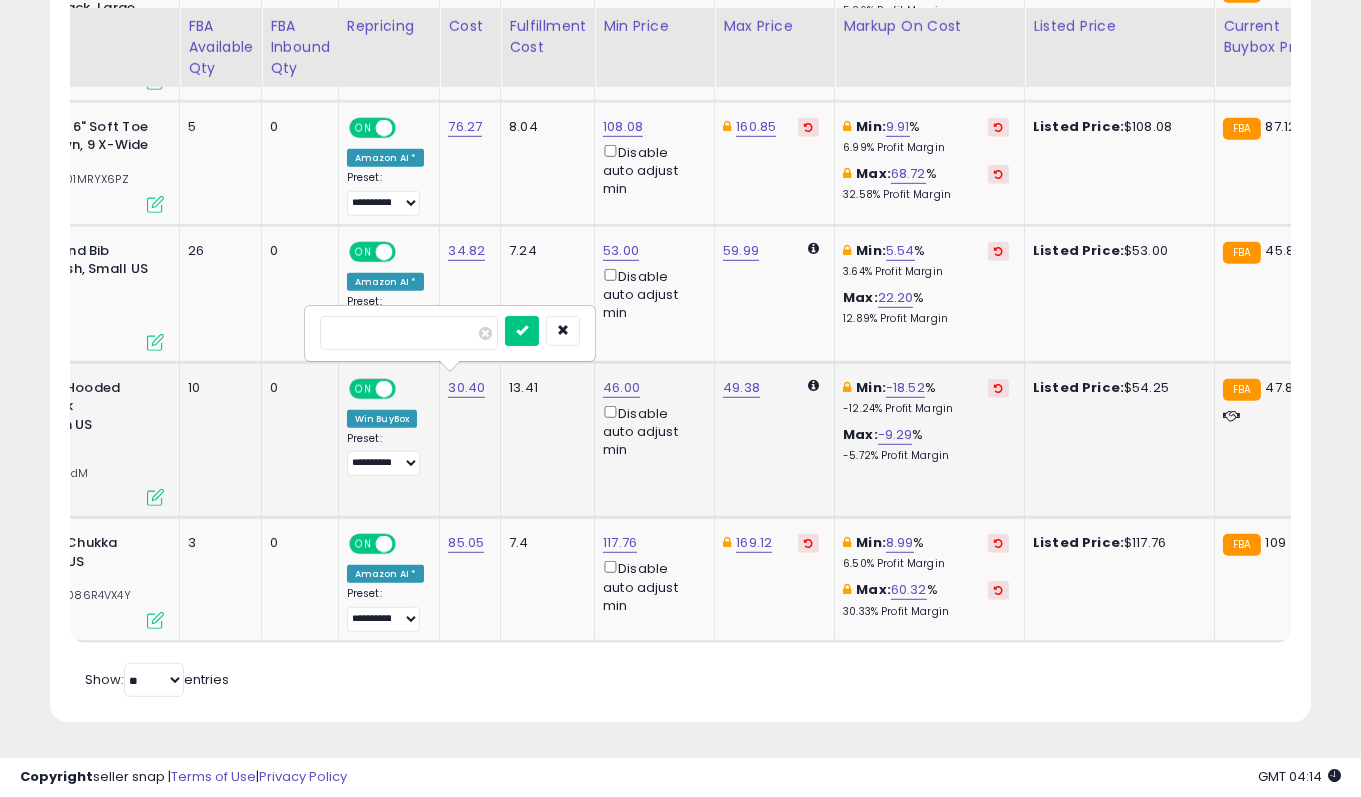 drag, startPoint x: 384, startPoint y: 323, endPoint x: 324, endPoint y: 322, distance: 60.00833 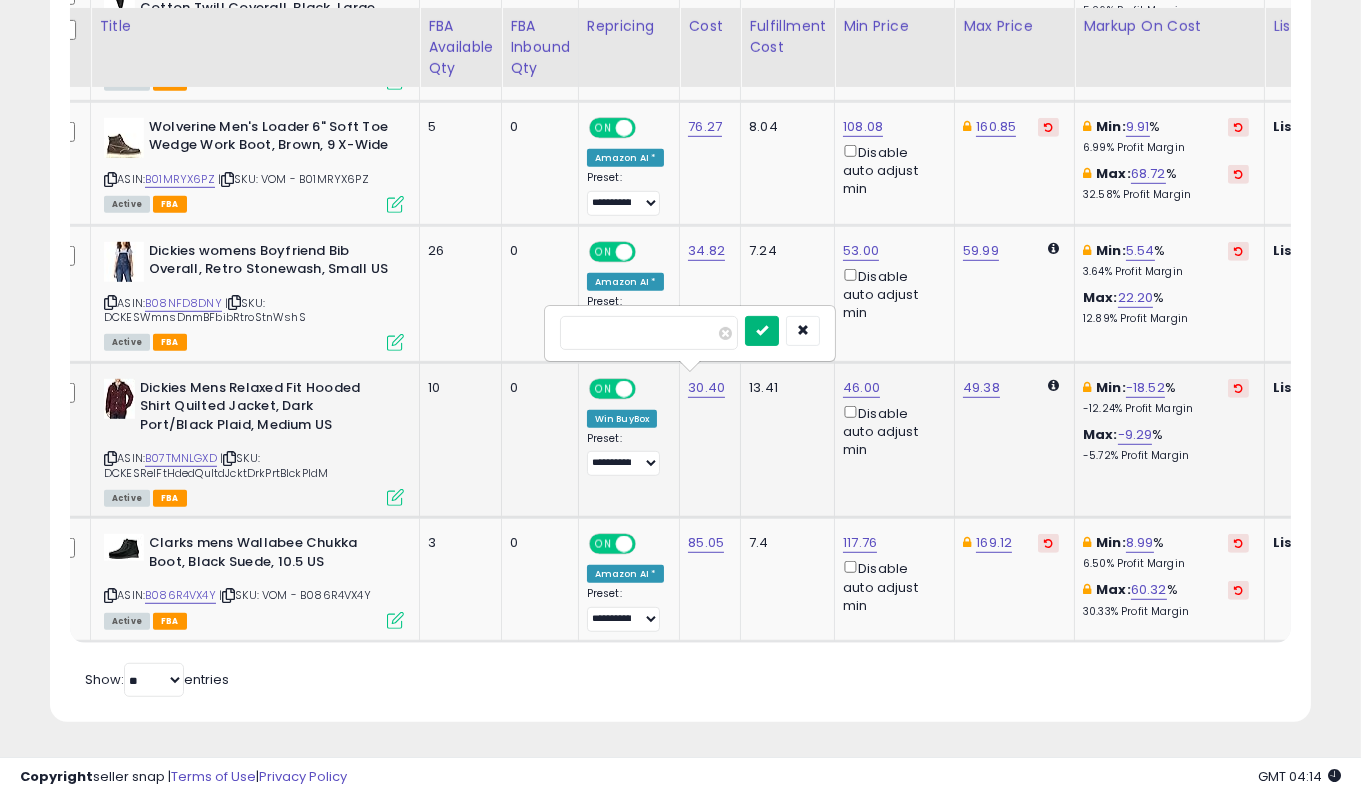 type on "**" 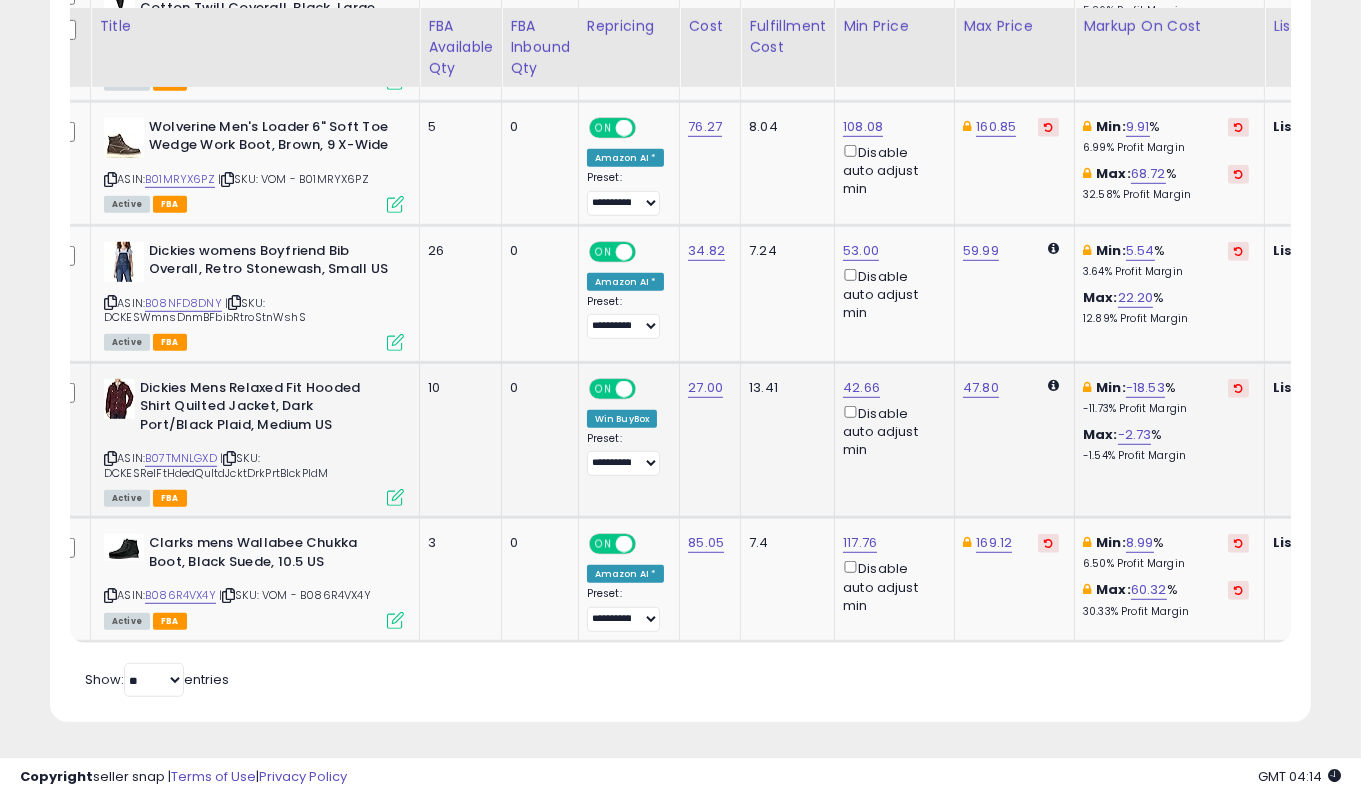 click on "|   SKU: DCKESRelFtHdedQultdJcktDrkPrtBlckPldM" at bounding box center (216, 465) 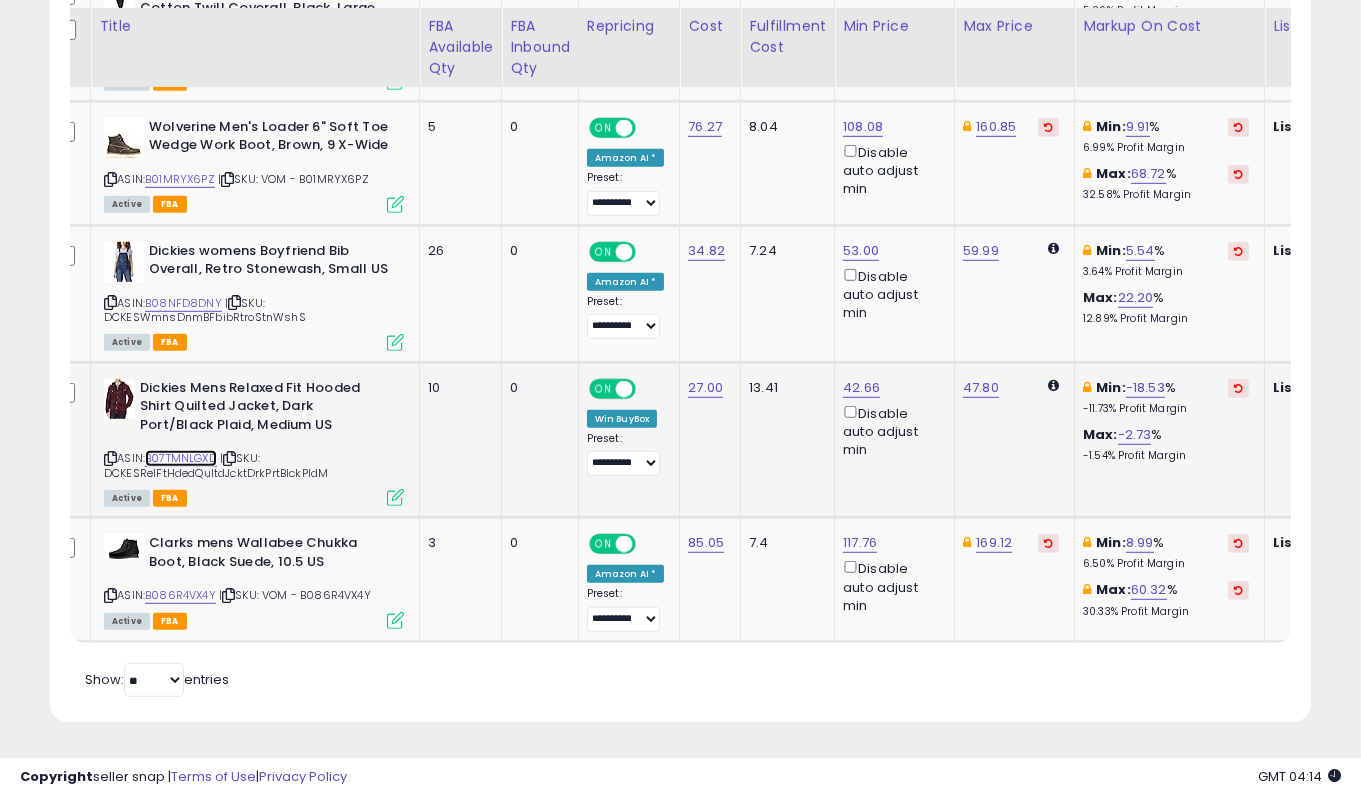 click on "B07TMNLGXD" at bounding box center [181, 458] 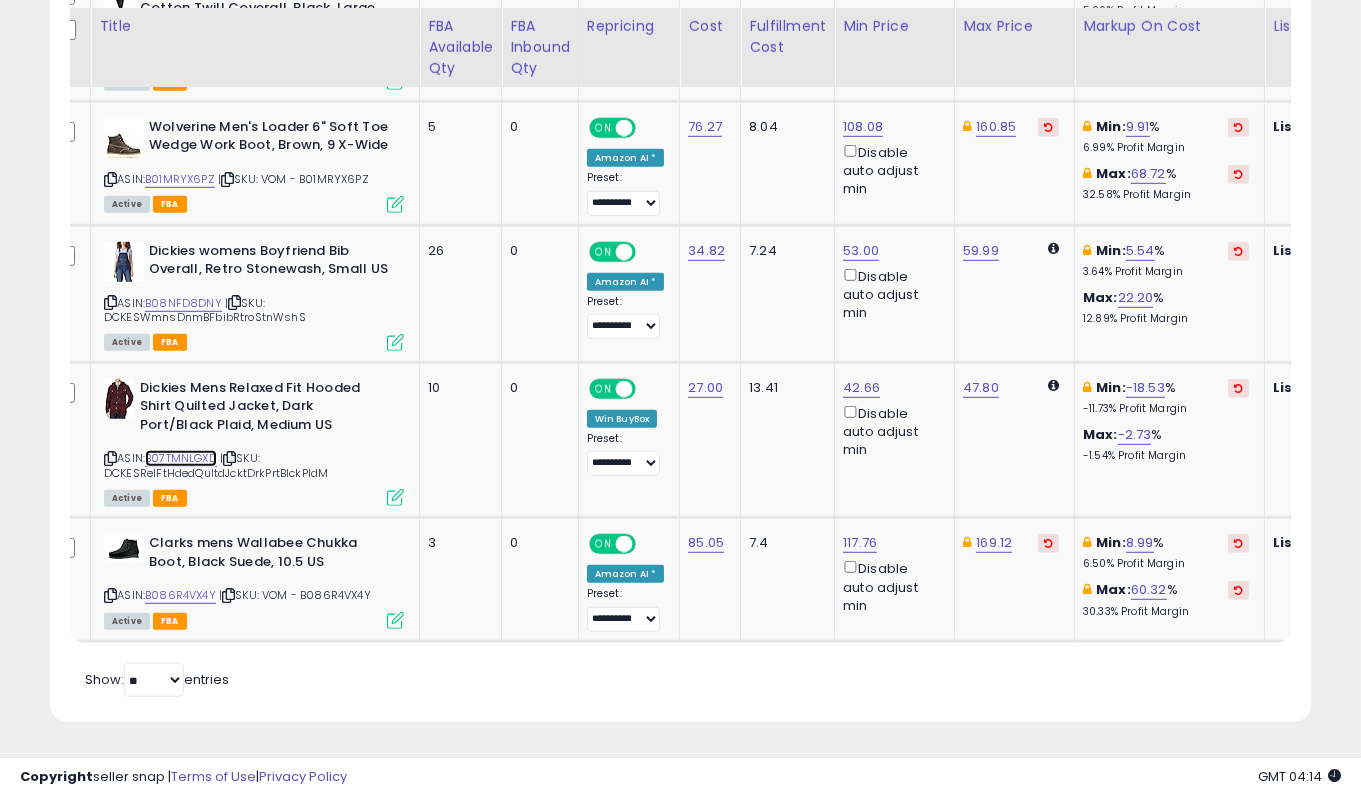 scroll, scrollTop: 0, scrollLeft: 0, axis: both 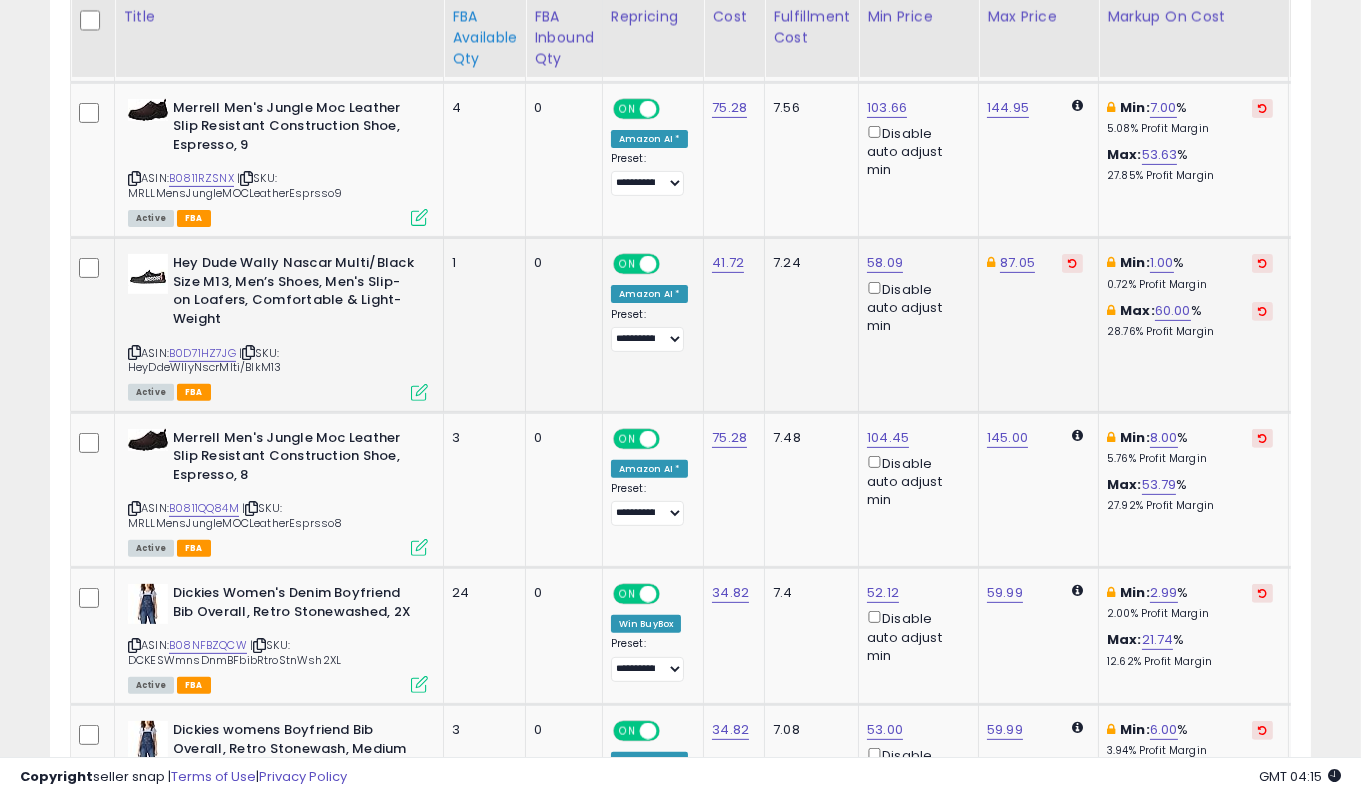 click on "FBA Available Qty" at bounding box center (484, 37) 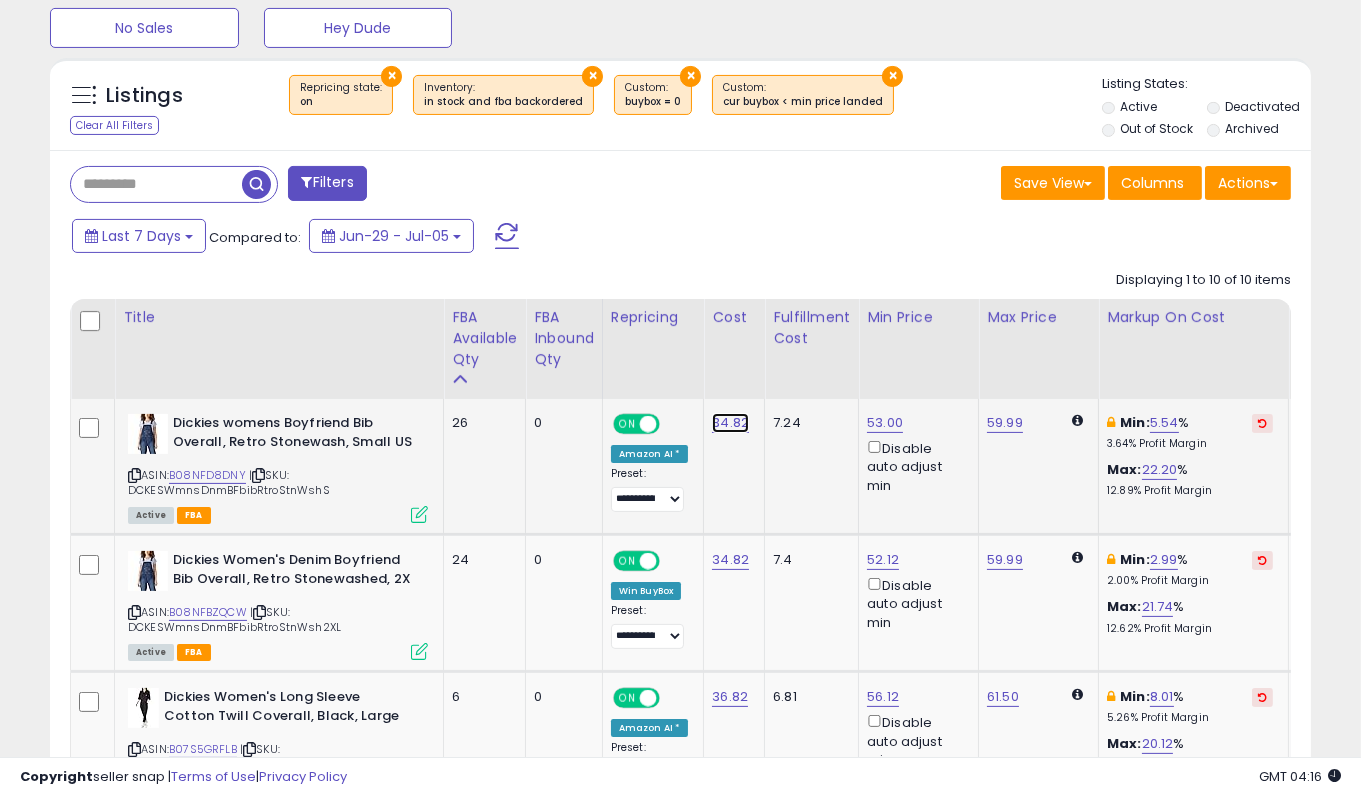 click on "34.82" at bounding box center (730, 423) 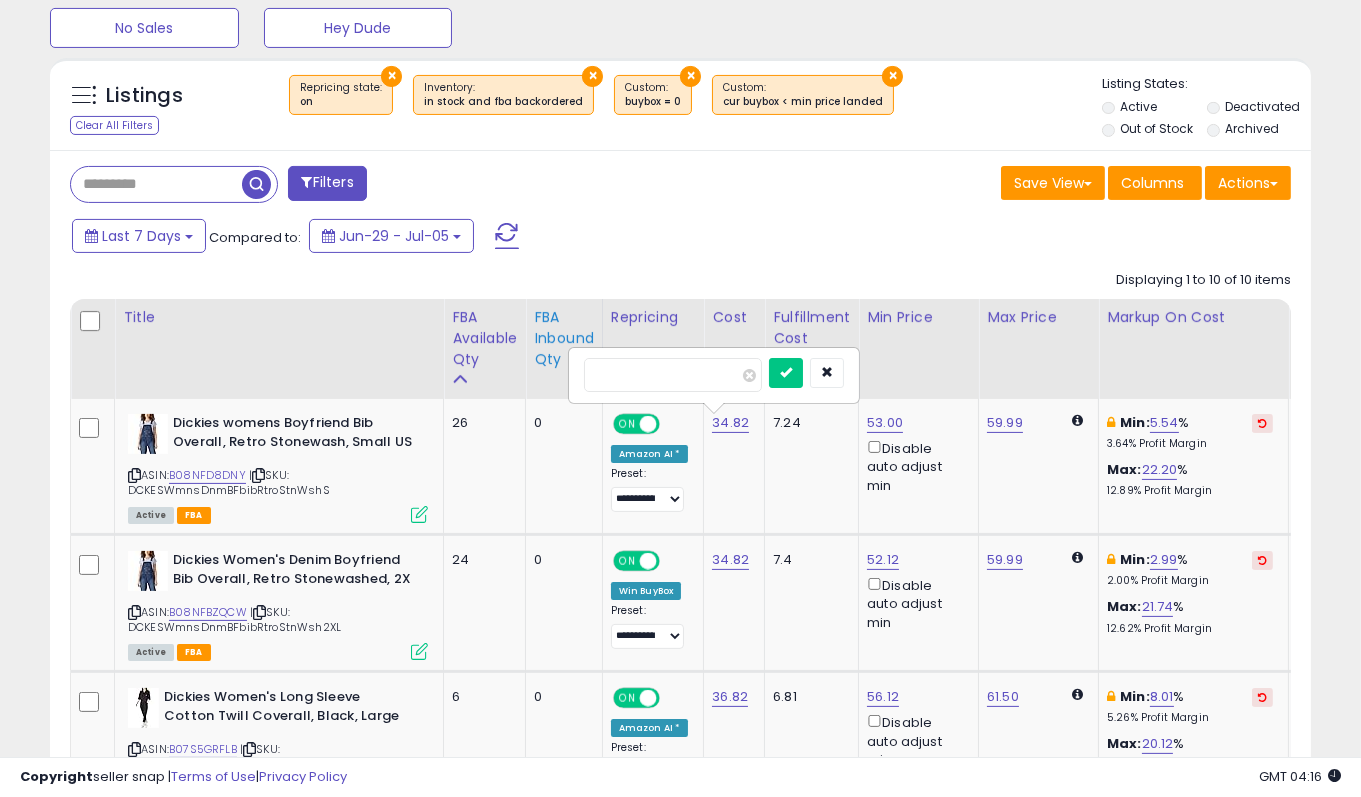 drag, startPoint x: 681, startPoint y: 377, endPoint x: 562, endPoint y: 374, distance: 119.03781 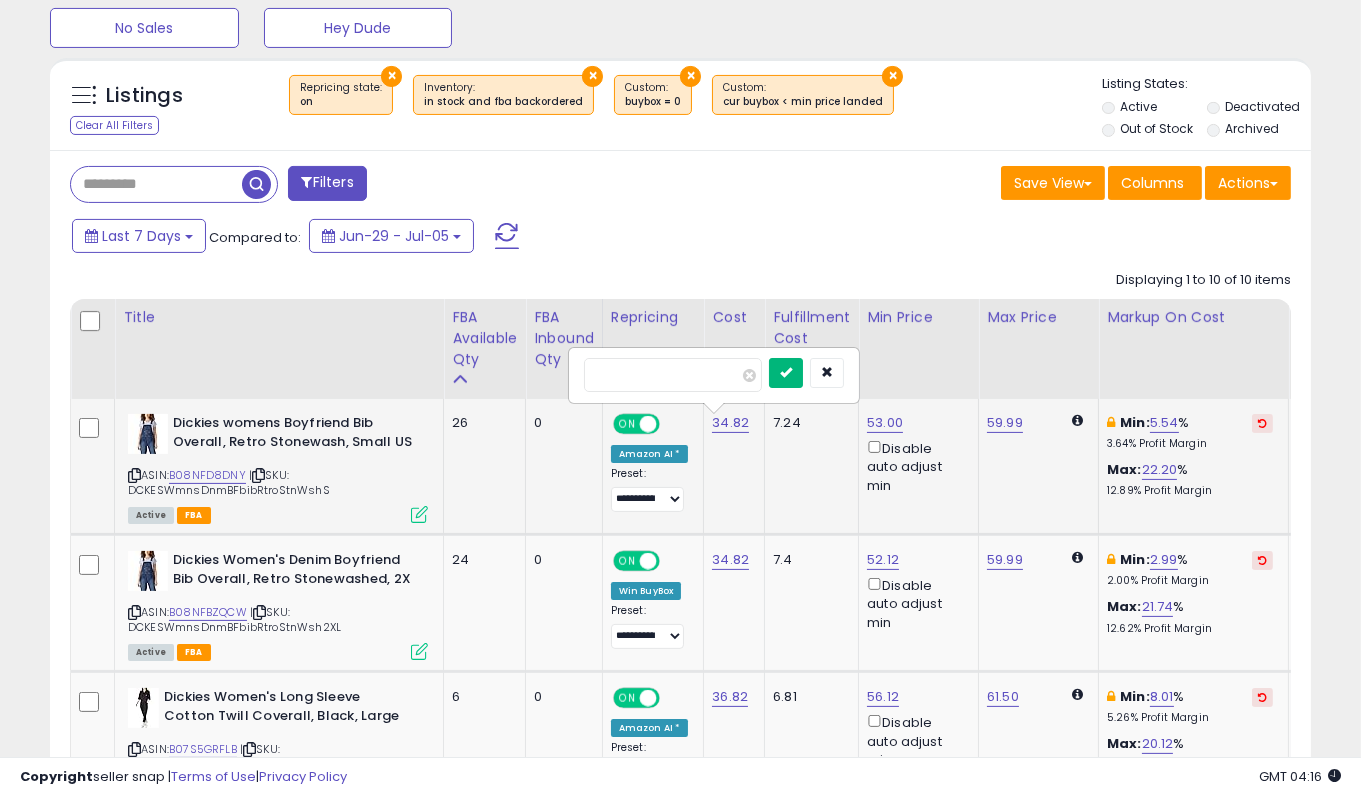 type on "**" 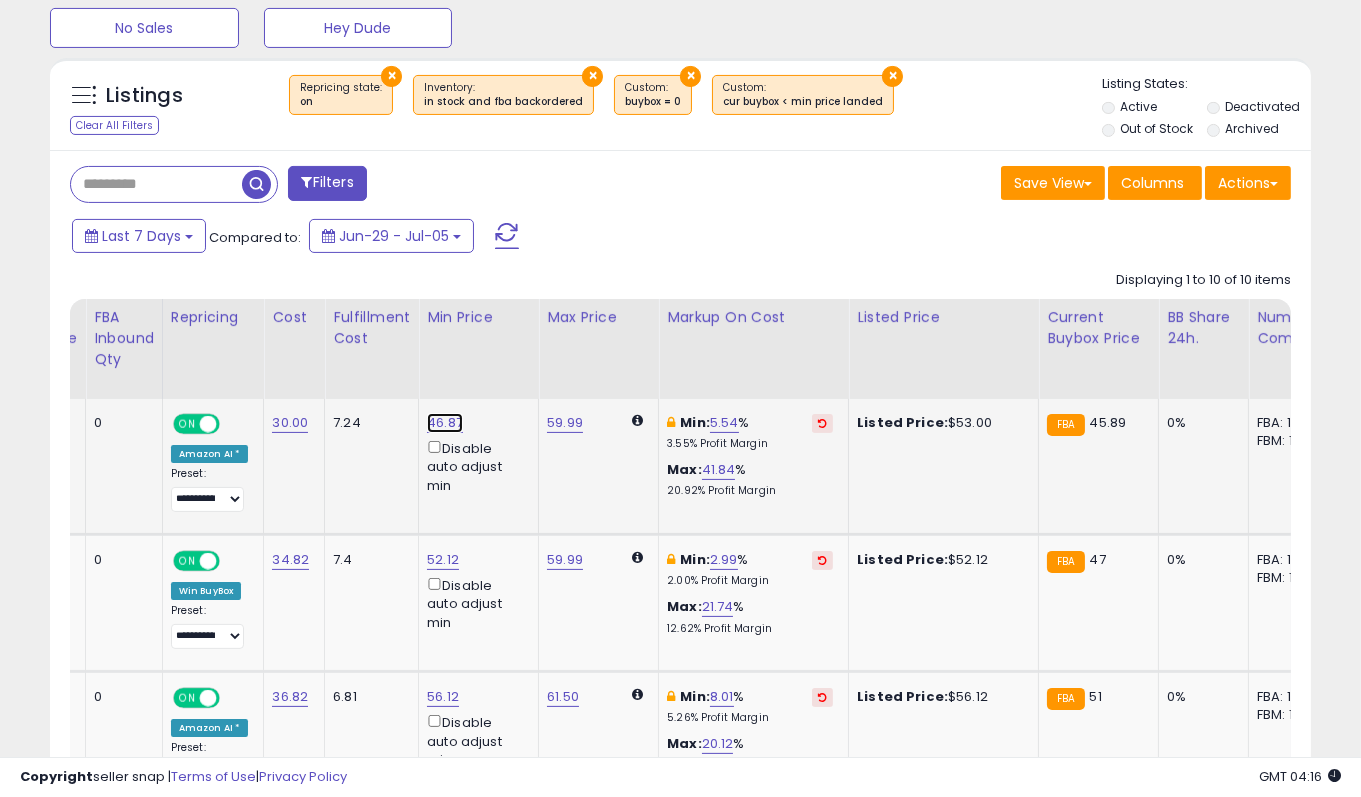 click on "46.87" at bounding box center [445, 423] 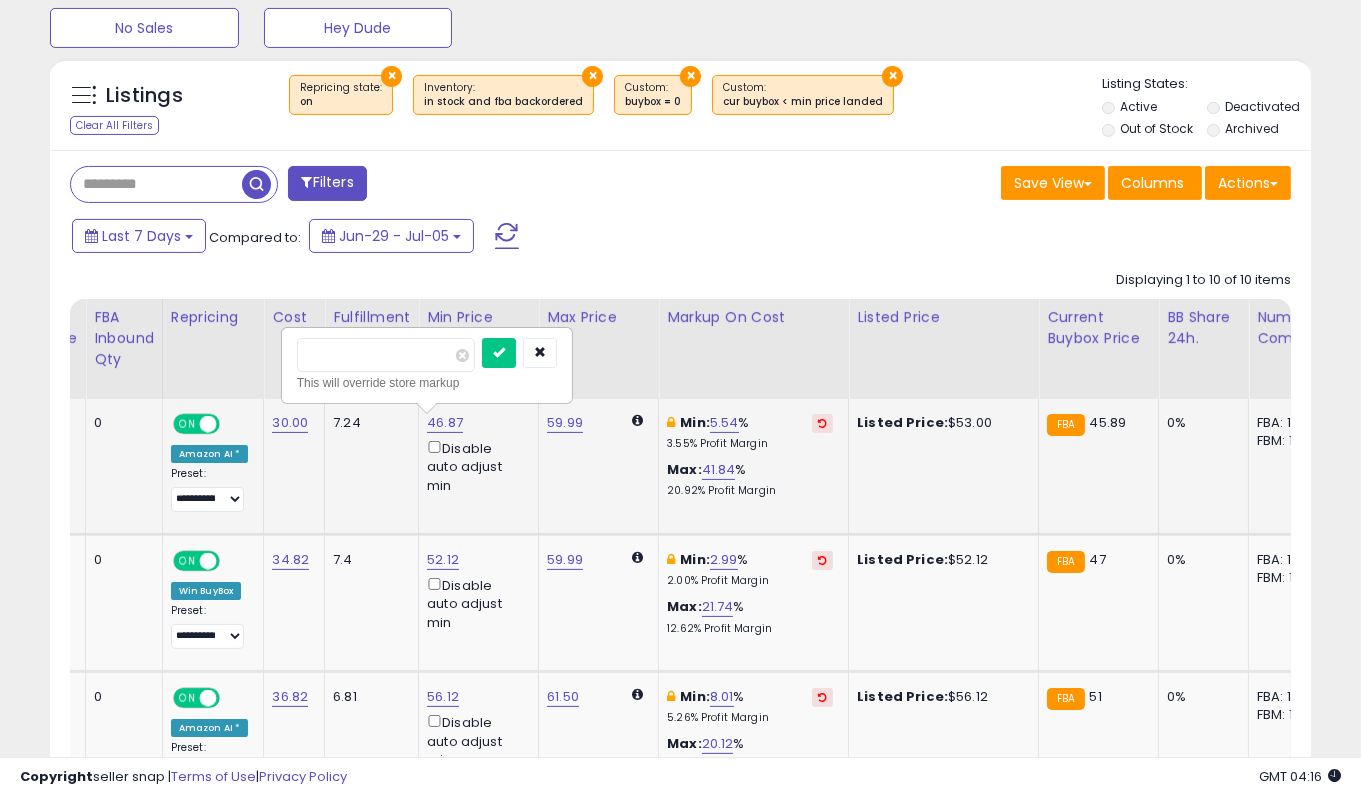 drag, startPoint x: 378, startPoint y: 356, endPoint x: 284, endPoint y: 352, distance: 94.08507 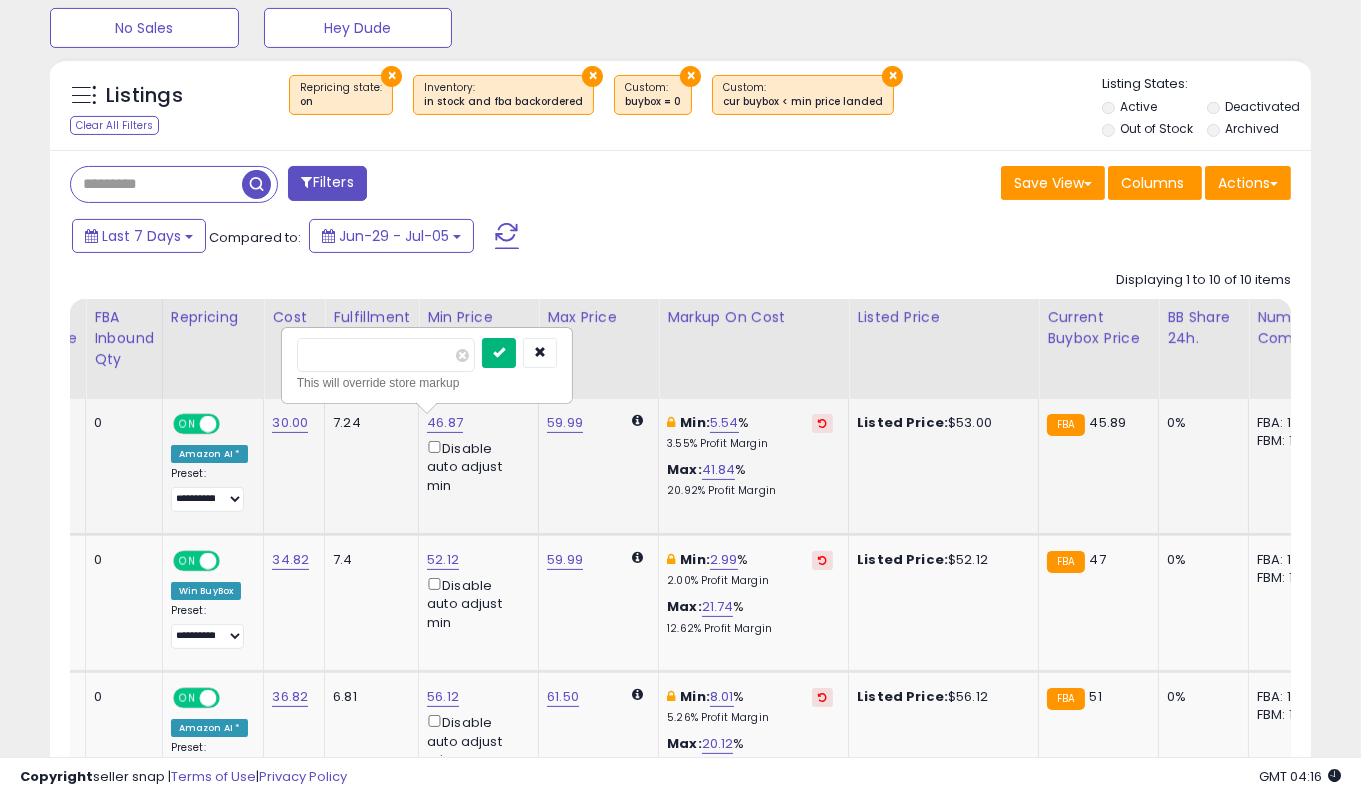 click at bounding box center [499, 352] 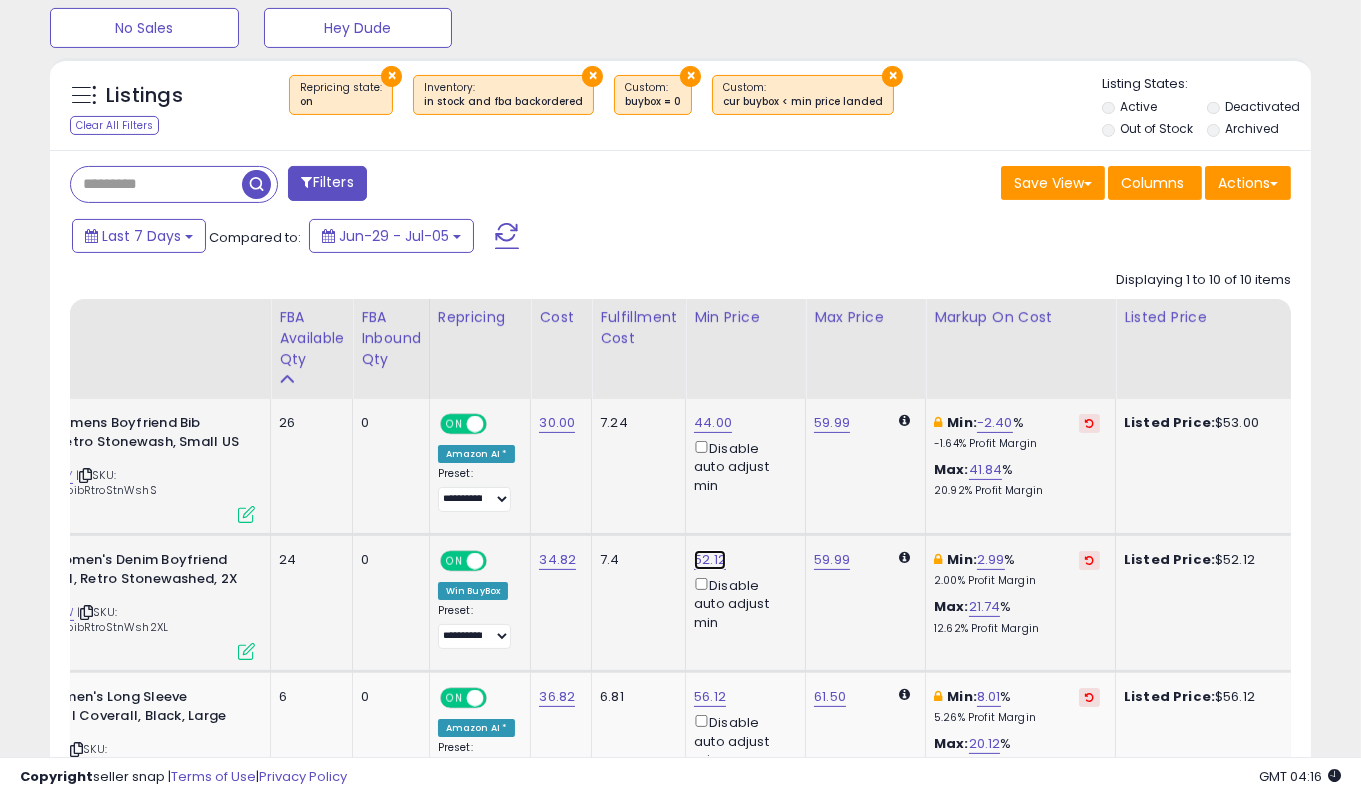 click on "52.12" at bounding box center (713, 423) 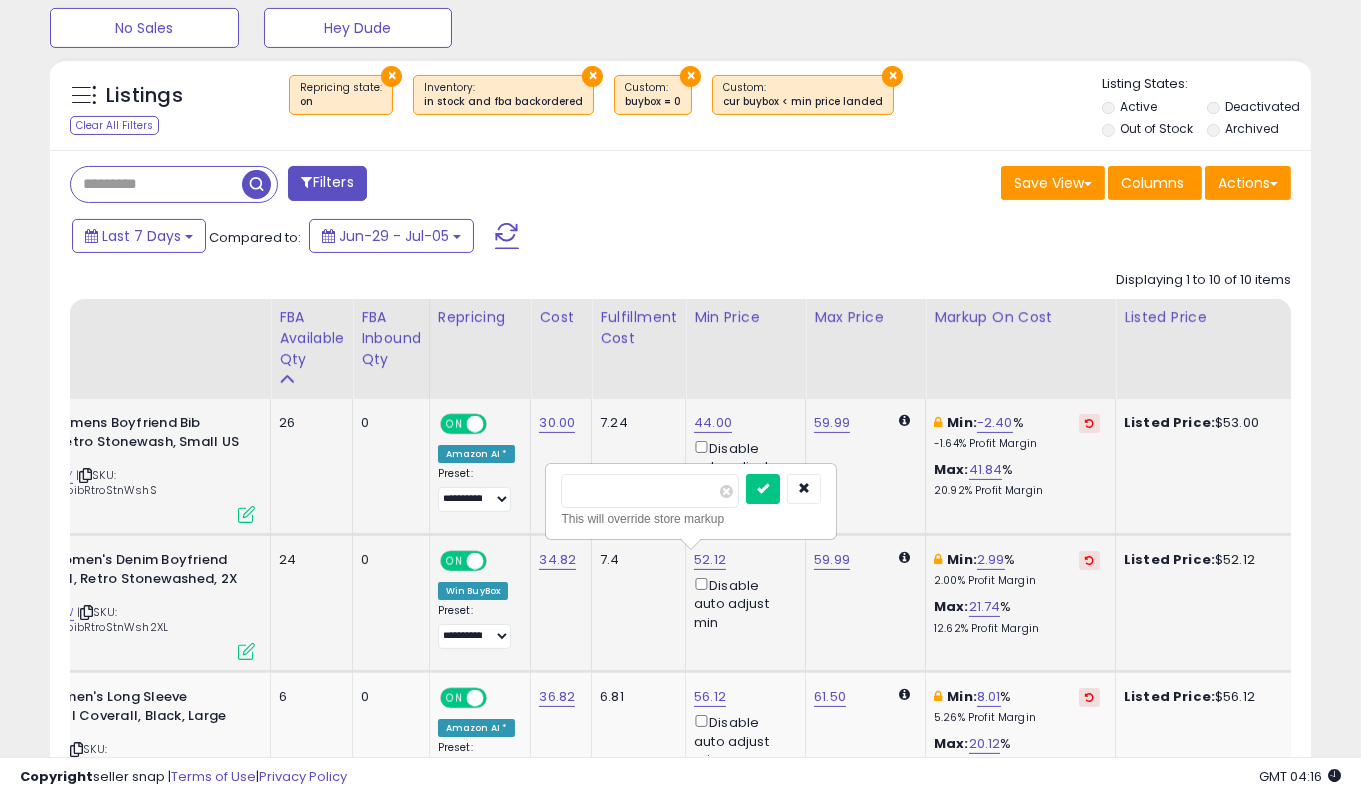 drag, startPoint x: 656, startPoint y: 482, endPoint x: 556, endPoint y: 491, distance: 100.40418 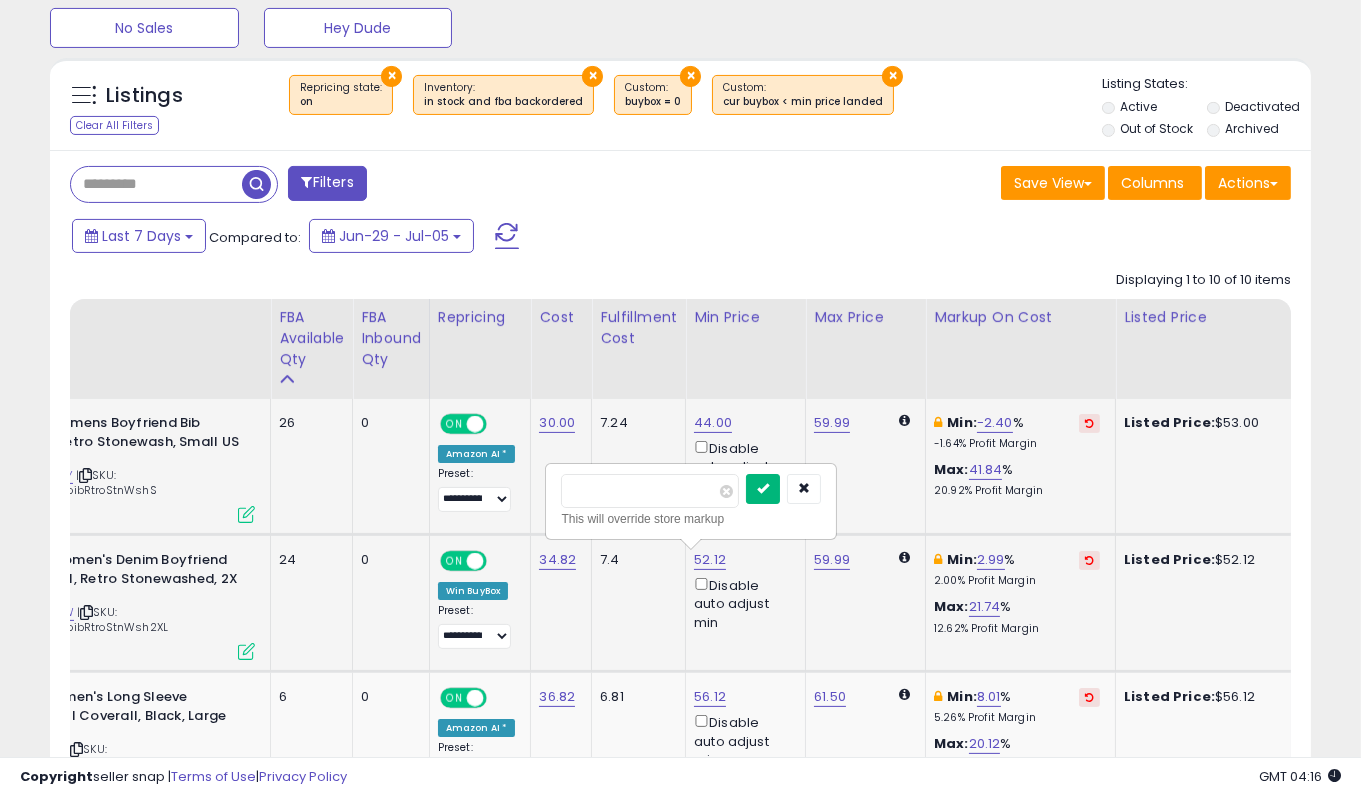 type on "**" 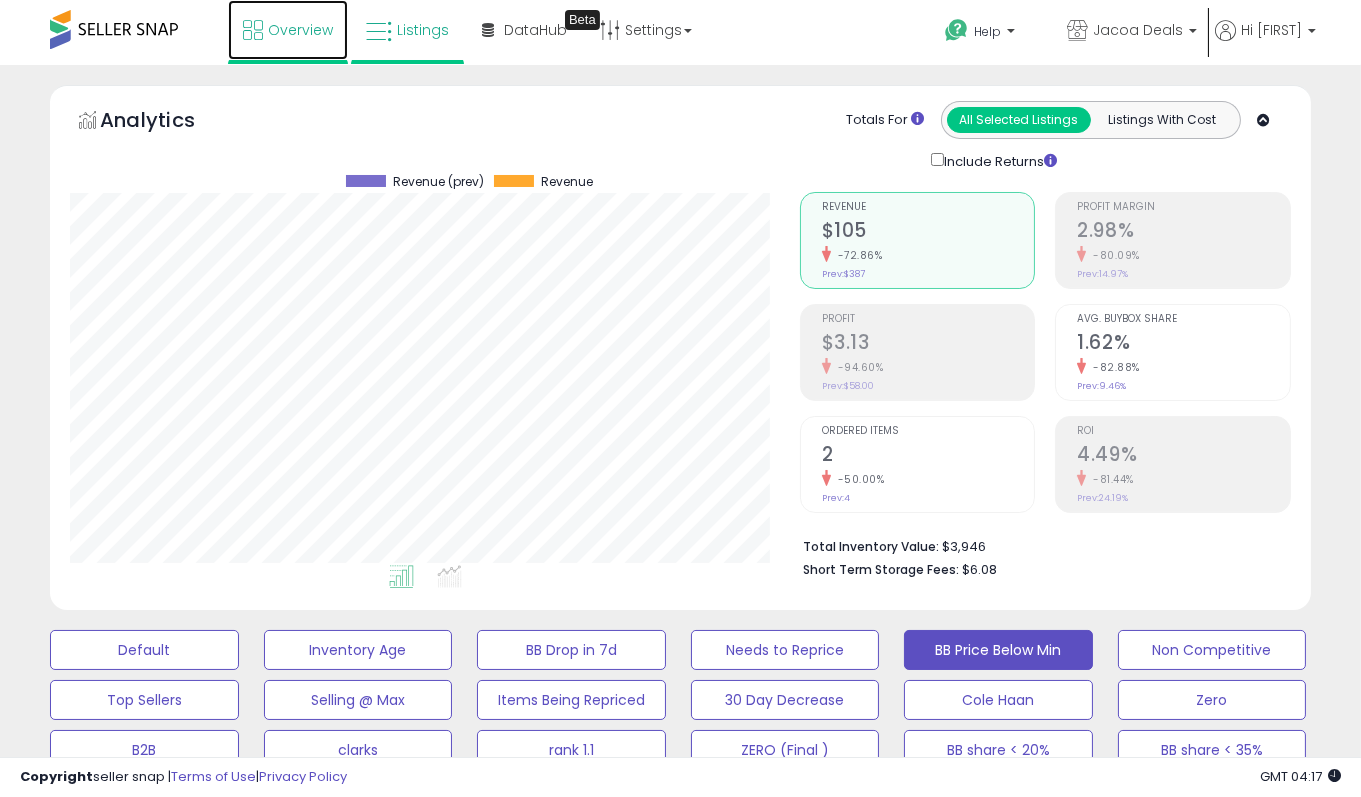 click on "Overview" at bounding box center (300, 30) 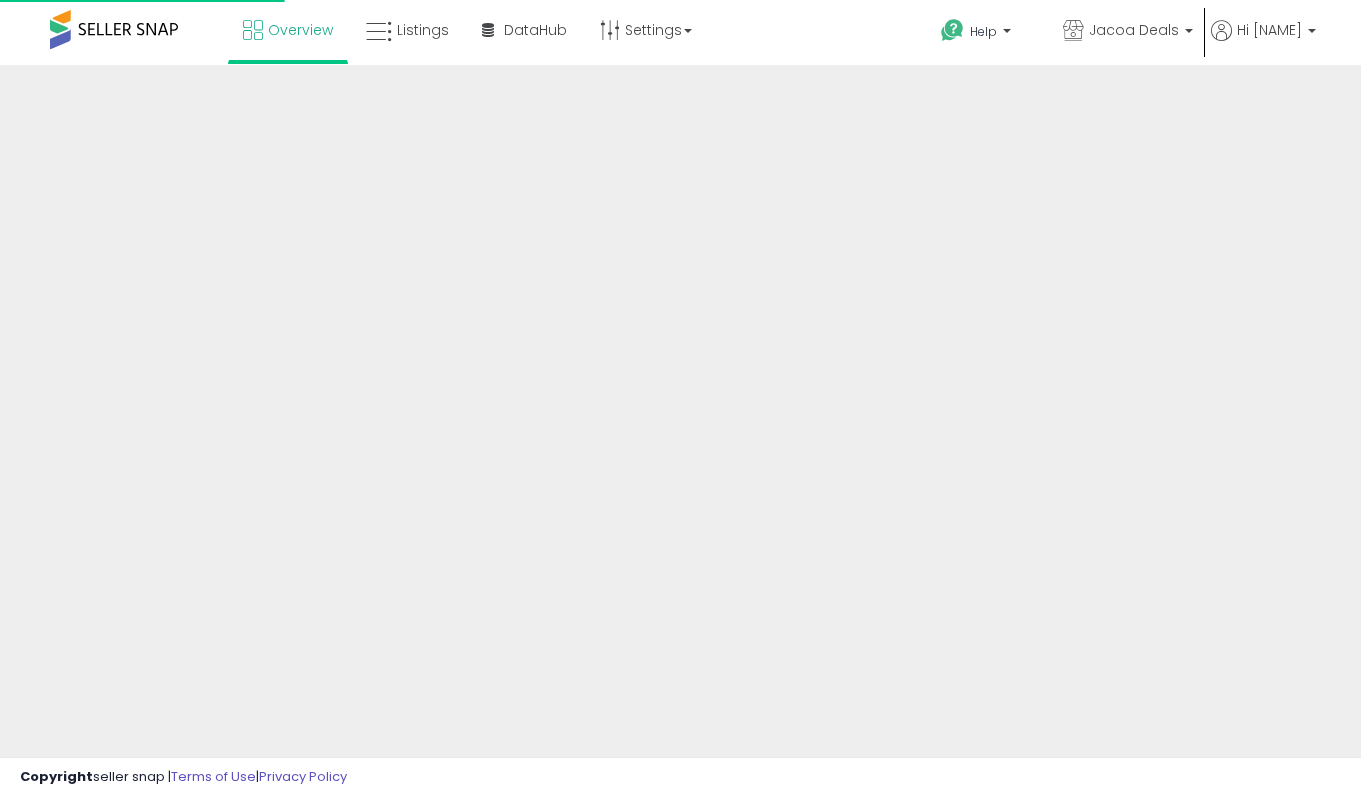 scroll, scrollTop: 0, scrollLeft: 0, axis: both 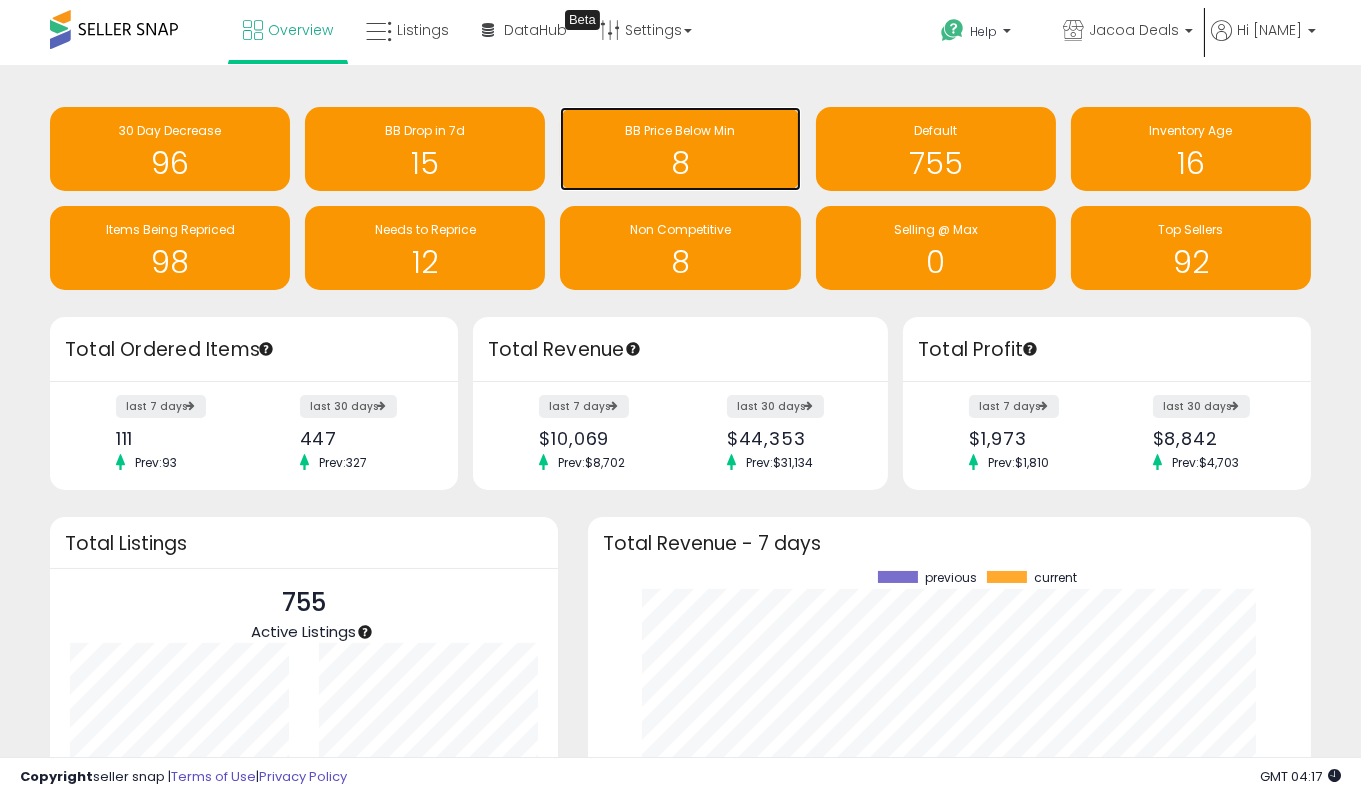 click on "8" at bounding box center (680, 163) 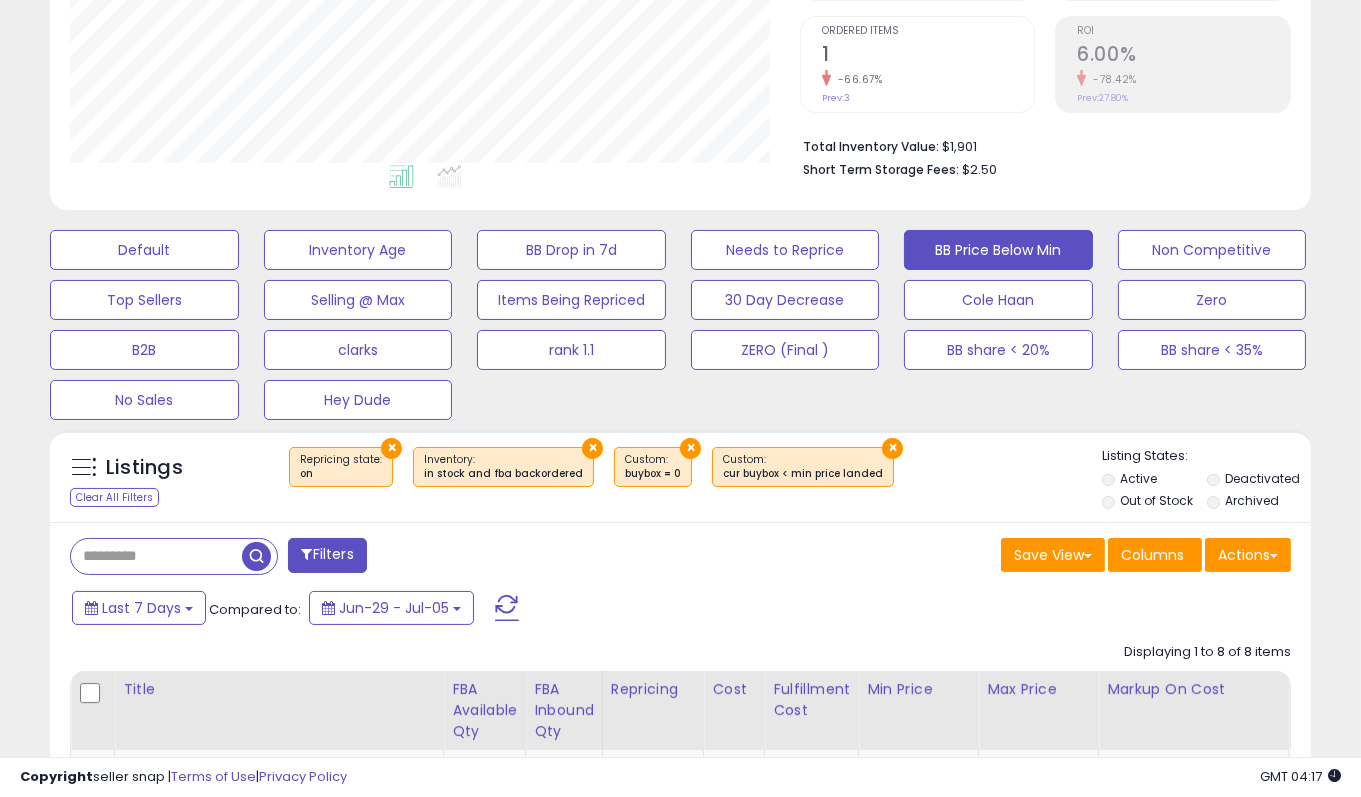 scroll, scrollTop: 444, scrollLeft: 0, axis: vertical 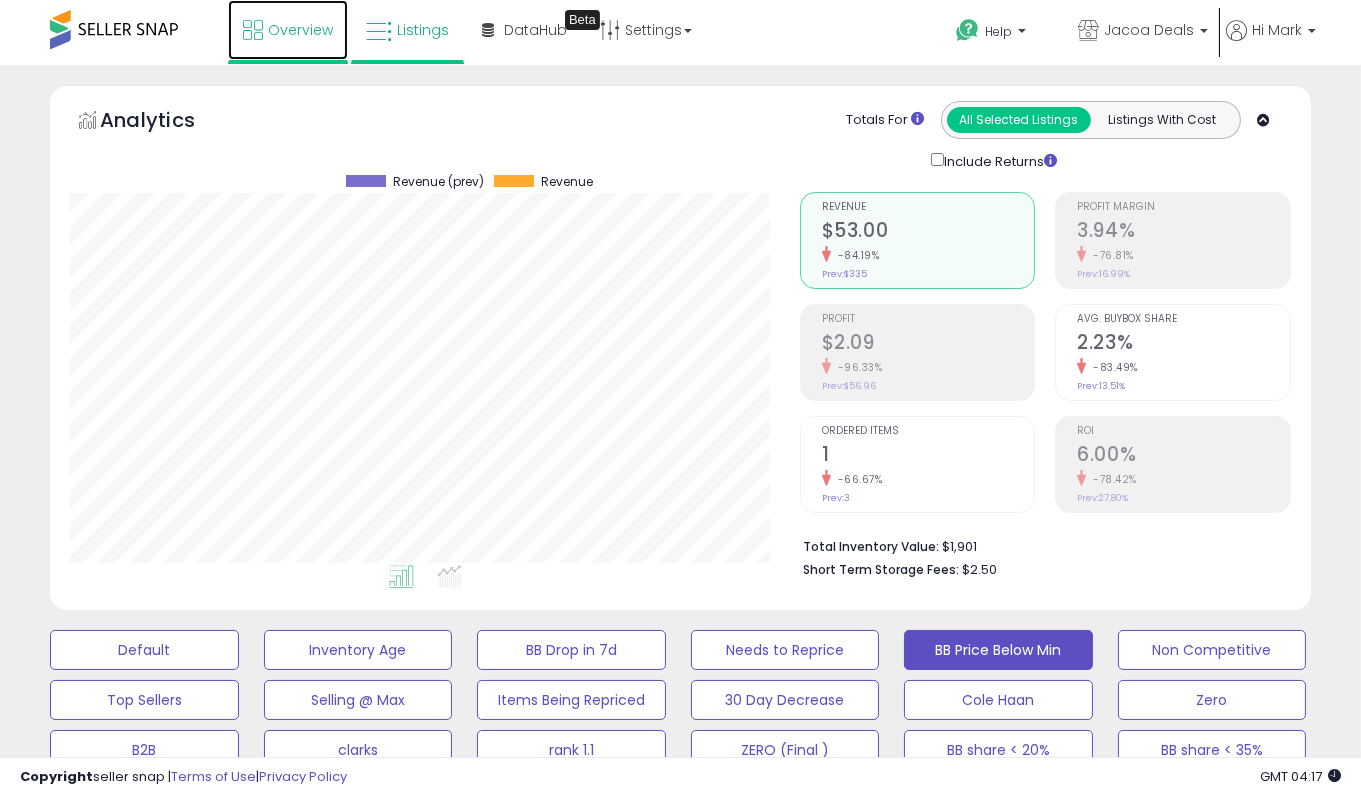 click on "Overview" at bounding box center [300, 30] 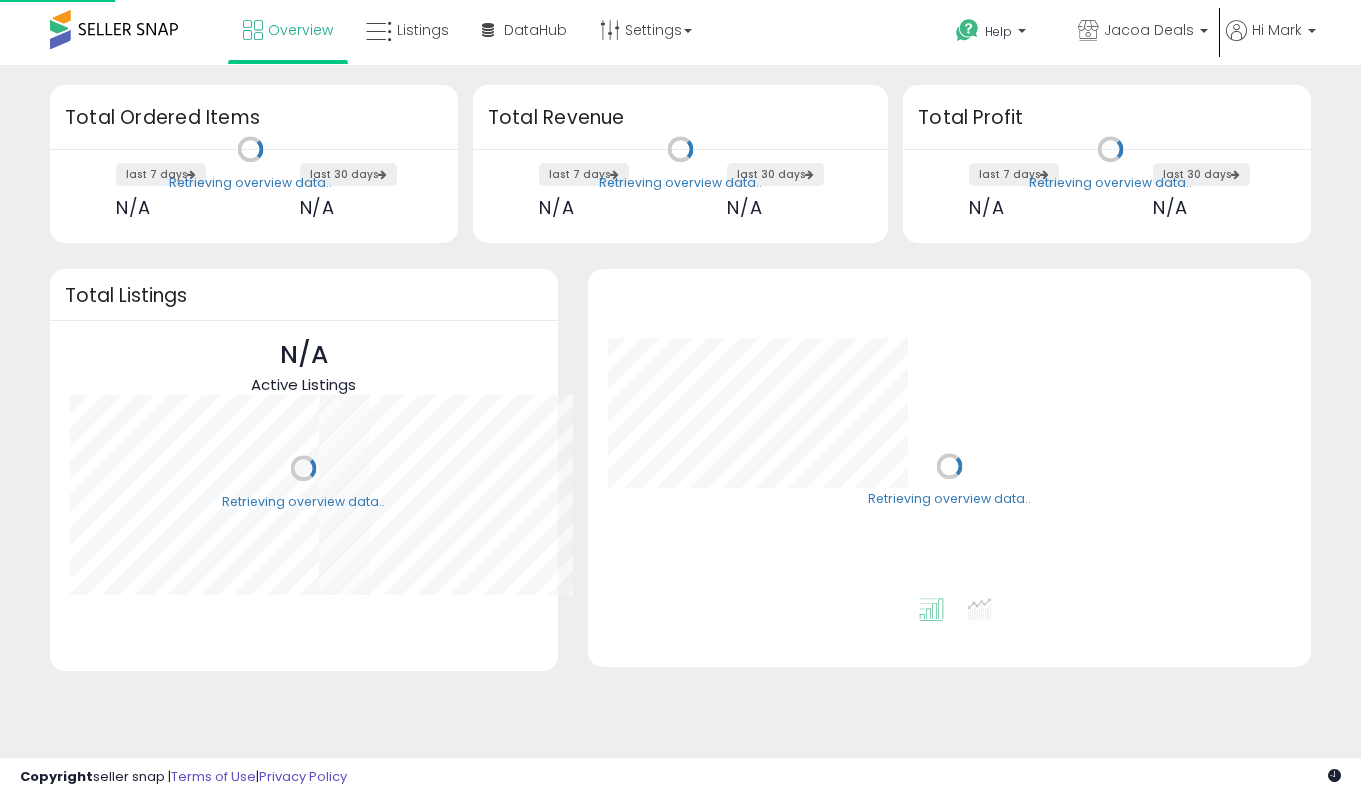 scroll, scrollTop: 0, scrollLeft: 0, axis: both 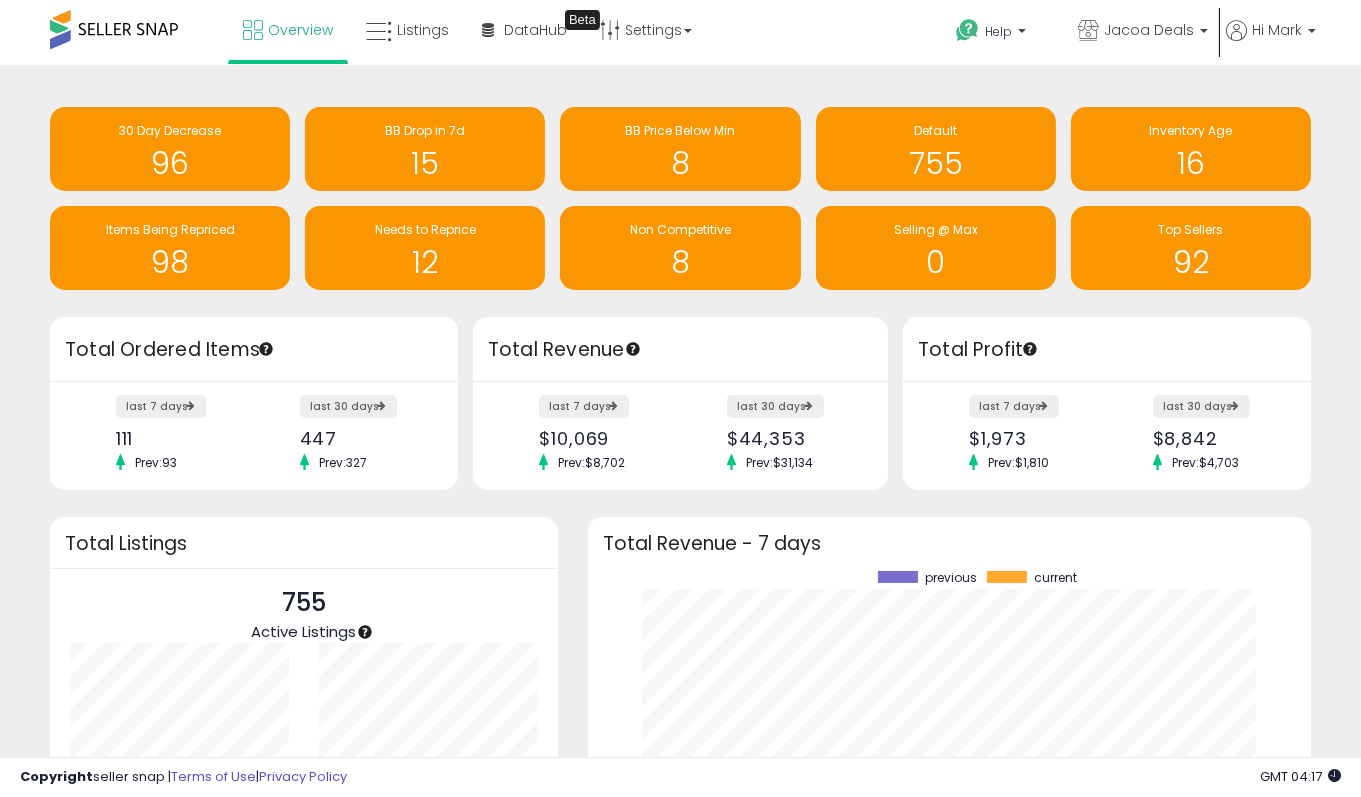 click at bounding box center (114, 29) 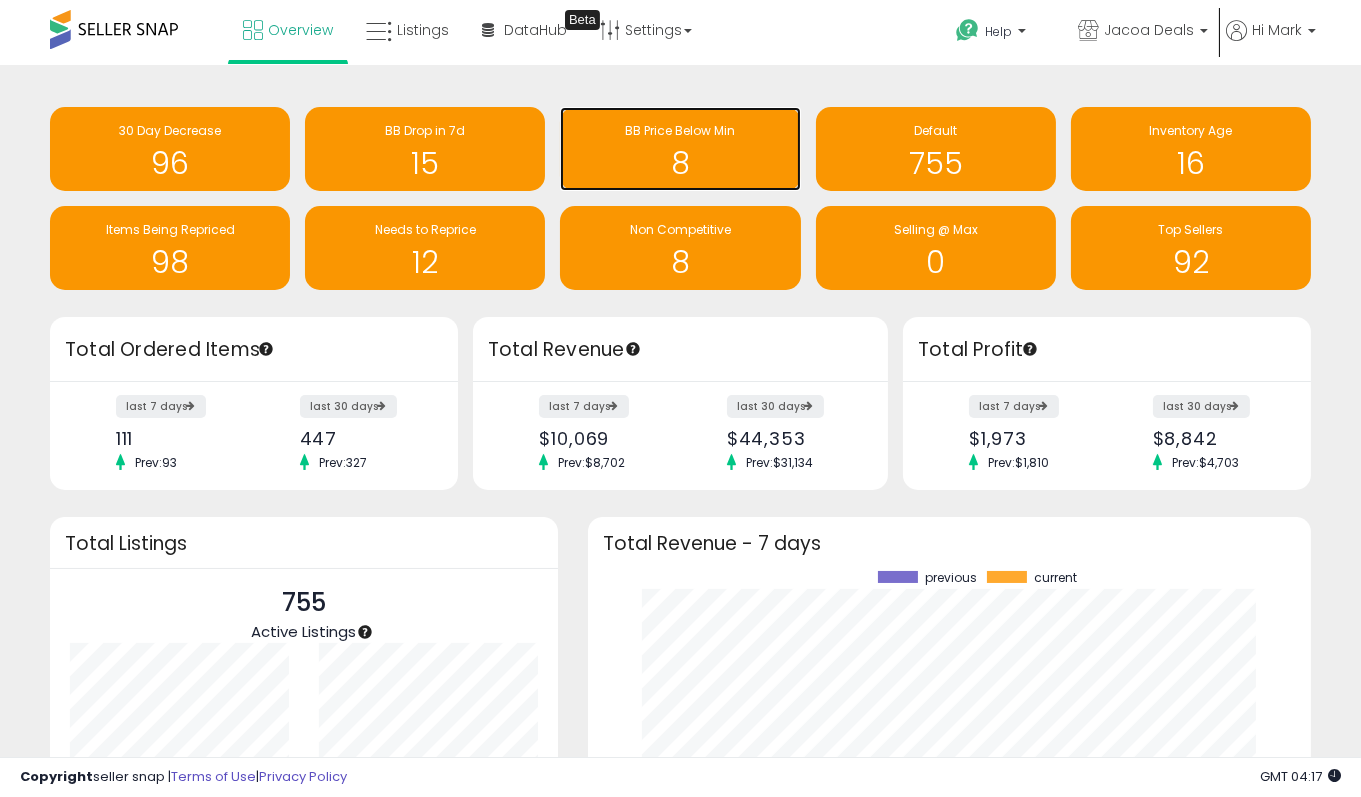 click on "8" at bounding box center [680, 163] 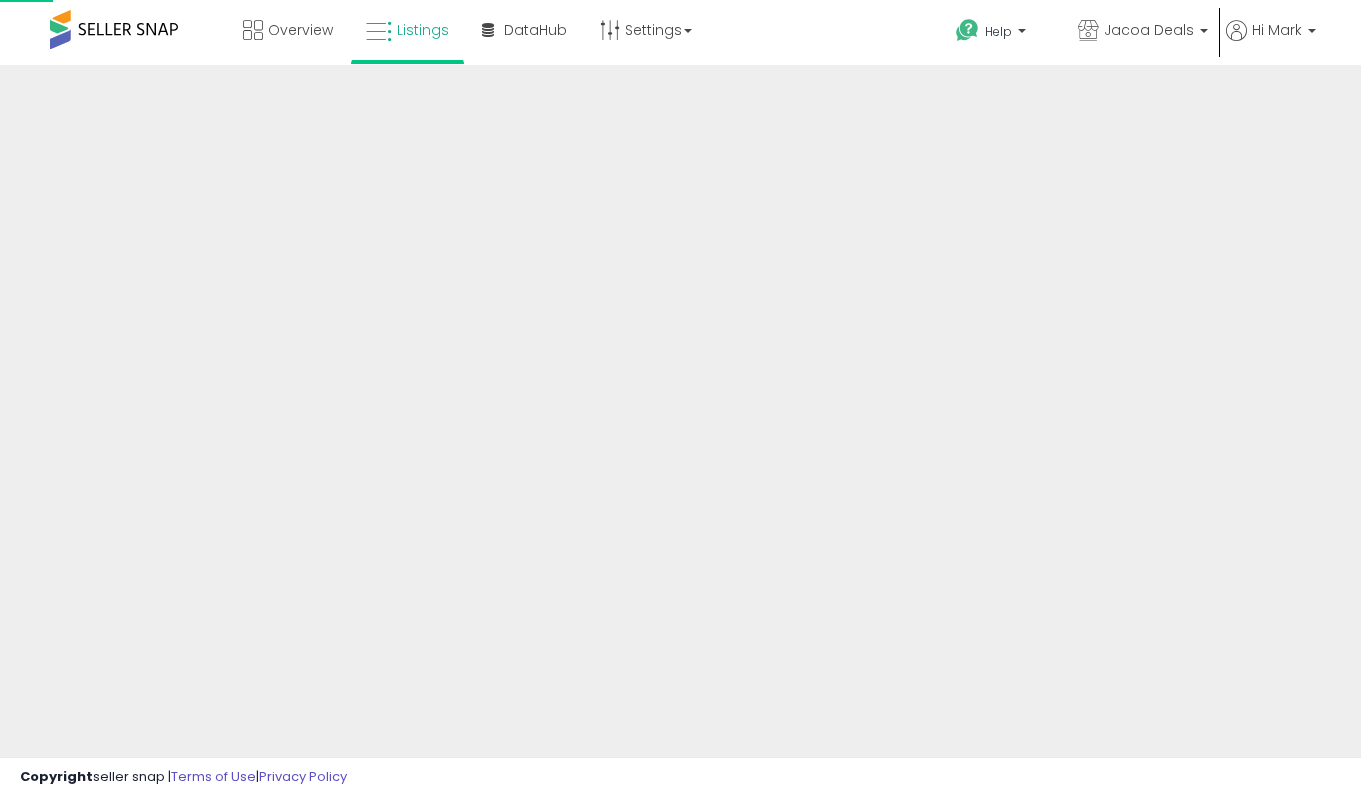 scroll, scrollTop: 0, scrollLeft: 0, axis: both 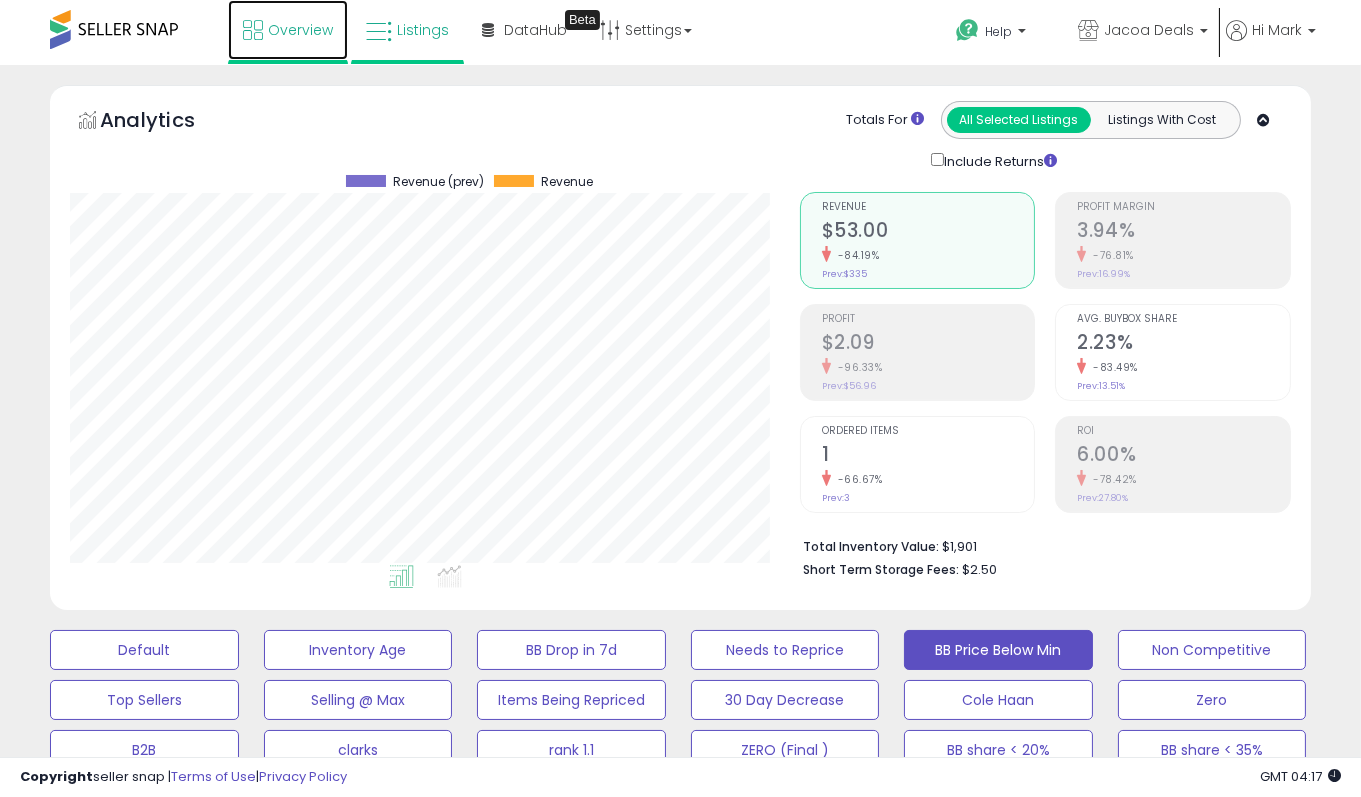 click on "Overview" at bounding box center [300, 30] 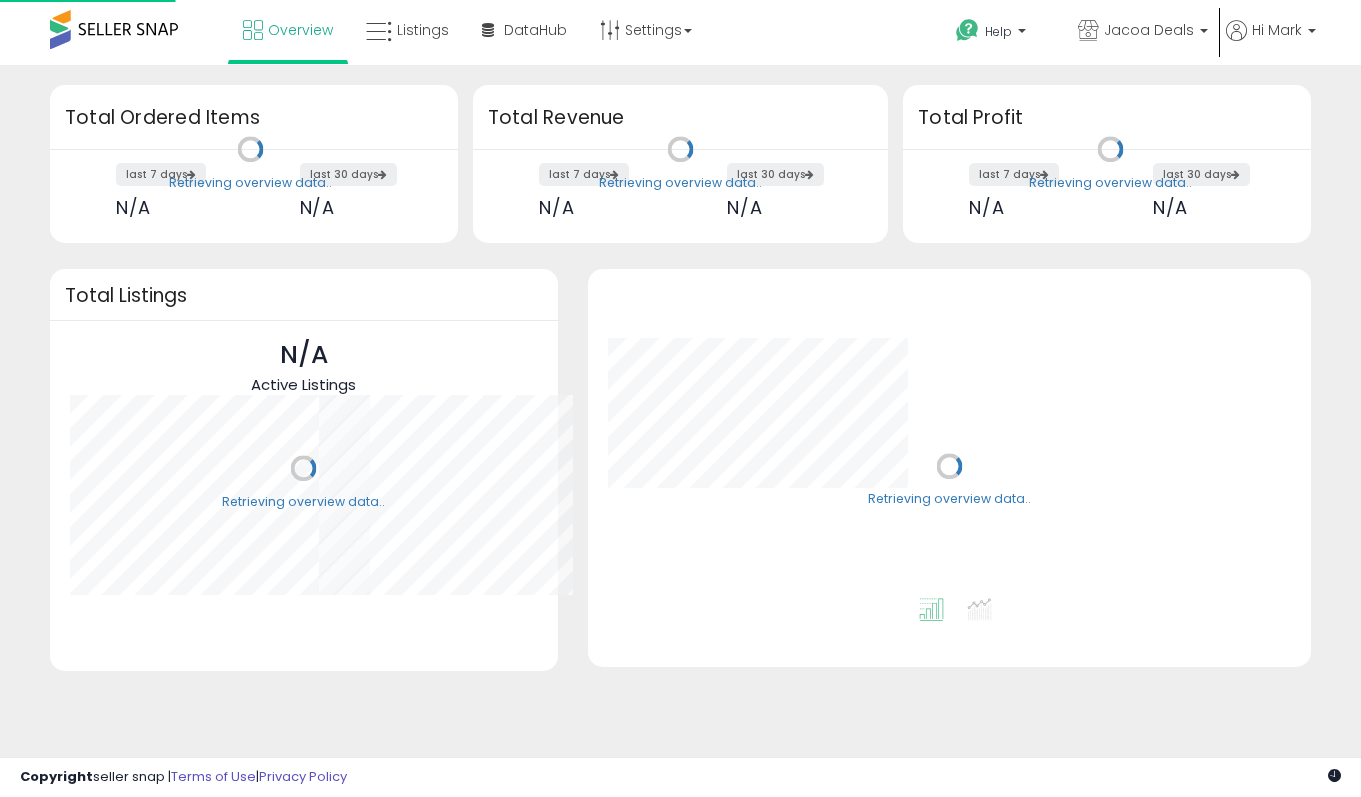 scroll, scrollTop: 0, scrollLeft: 0, axis: both 